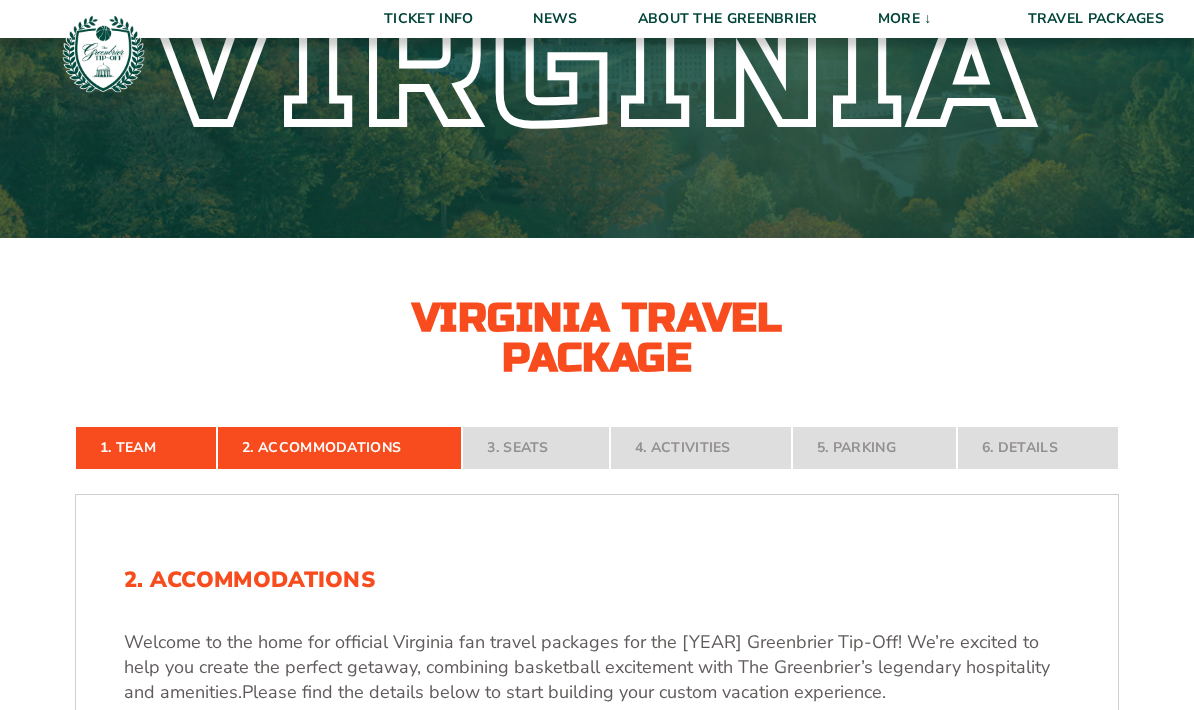 scroll, scrollTop: 146, scrollLeft: 0, axis: vertical 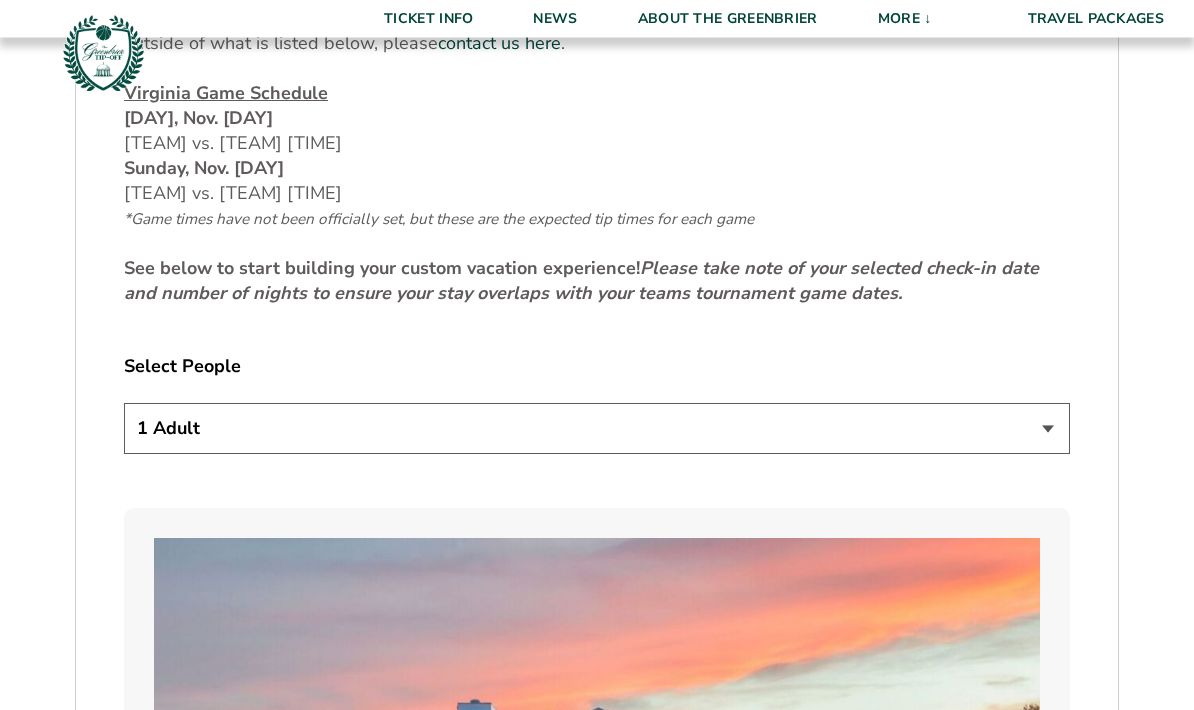 click on "1 Adult
2 Adults
3 Adults
4 Adults
2 Adults + 1 Child
2 Adults + 2 Children
2 Adults + 3 Children" at bounding box center [597, 429] 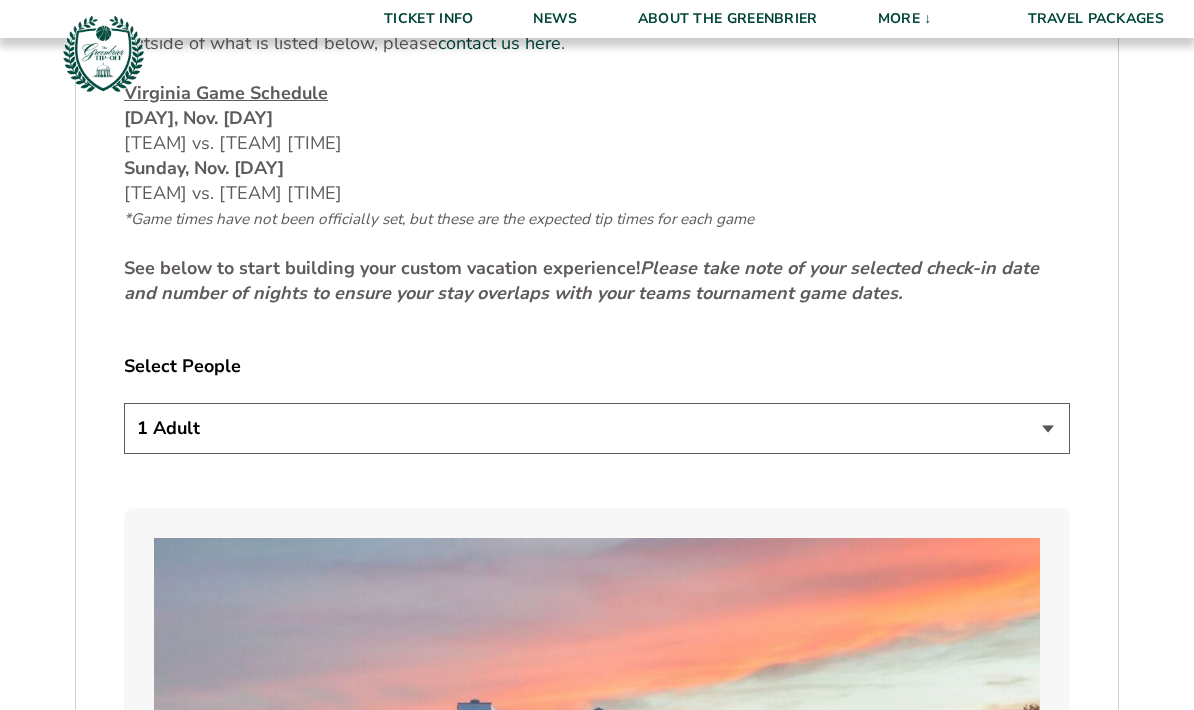 select on "2 Adults" 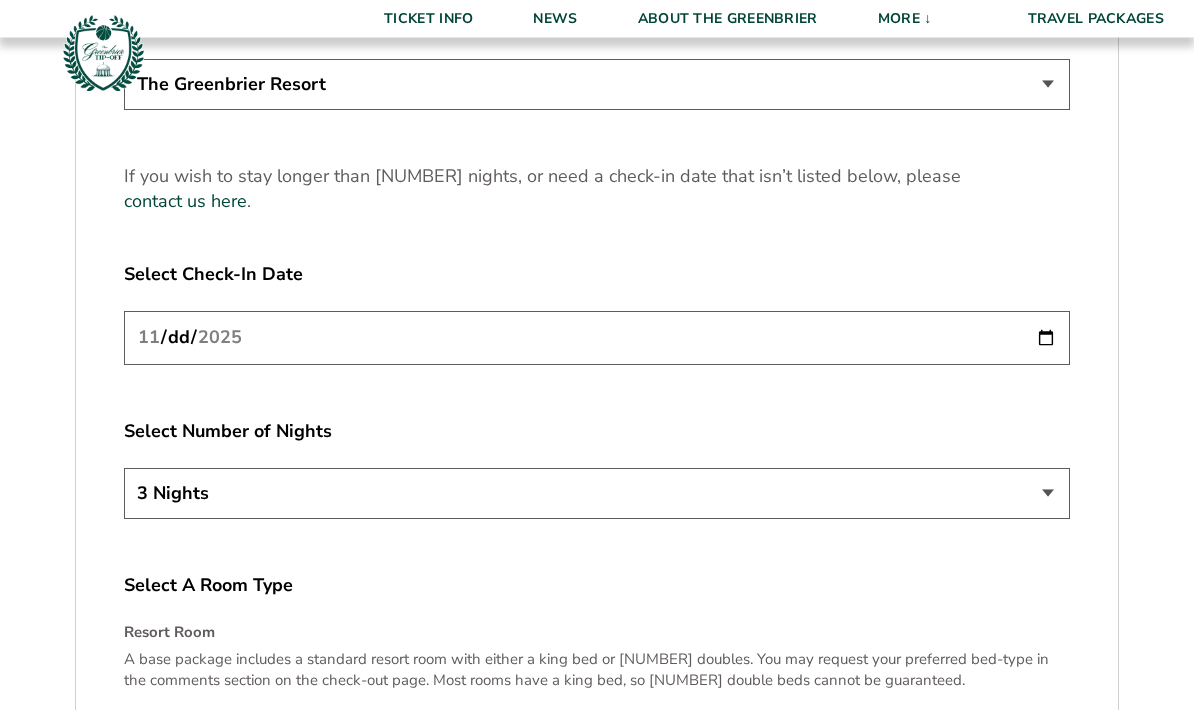 scroll, scrollTop: 2629, scrollLeft: 0, axis: vertical 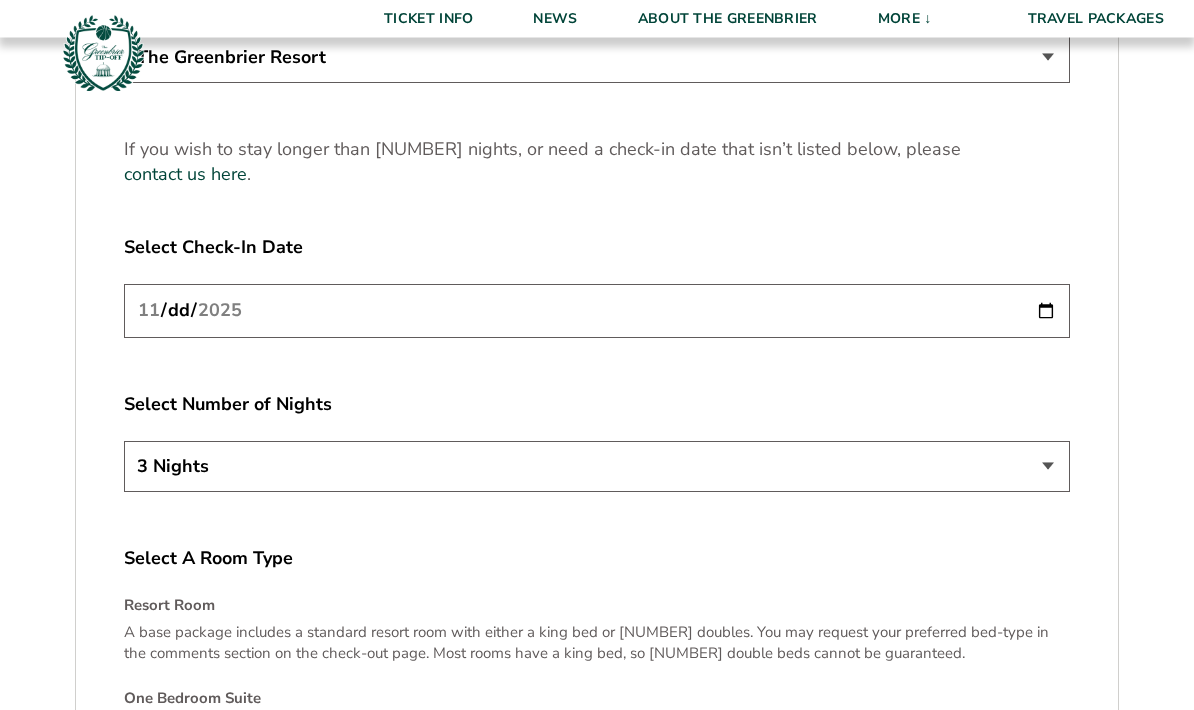 click on "[YEAR]-[MONTH]-[DAY]" at bounding box center (597, 311) 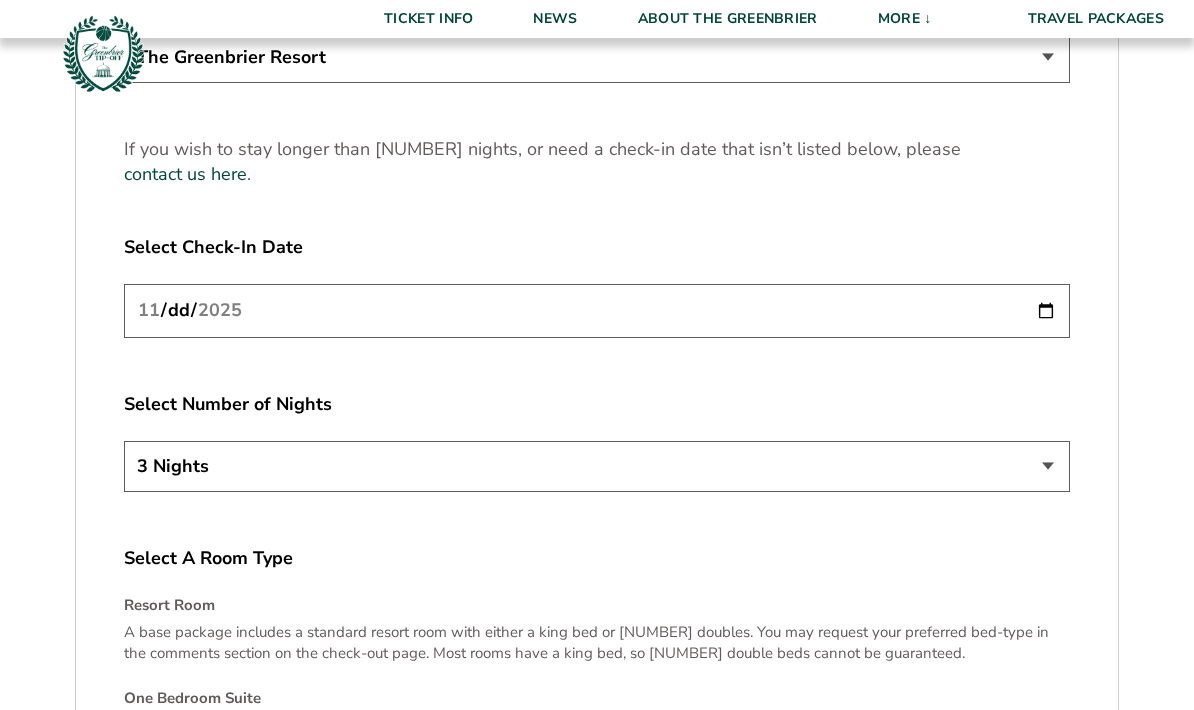 type on "2025-11-21" 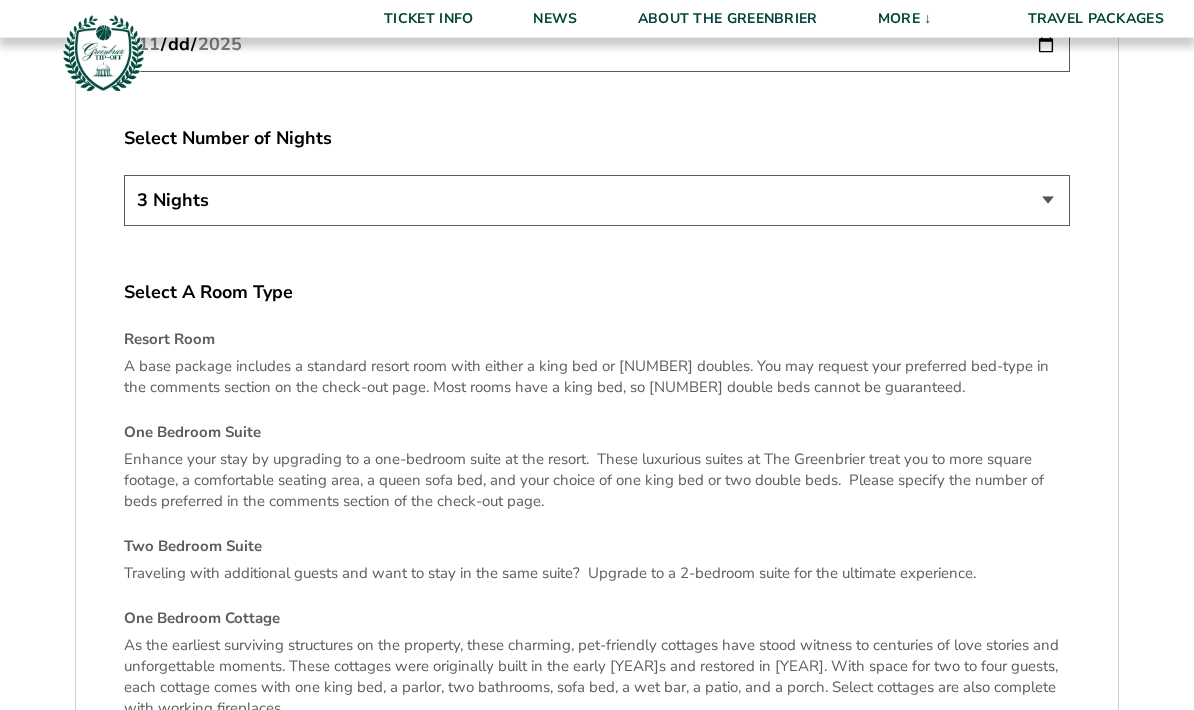 click on "3 Nights
4 Nights
5 Nights" at bounding box center [597, 201] 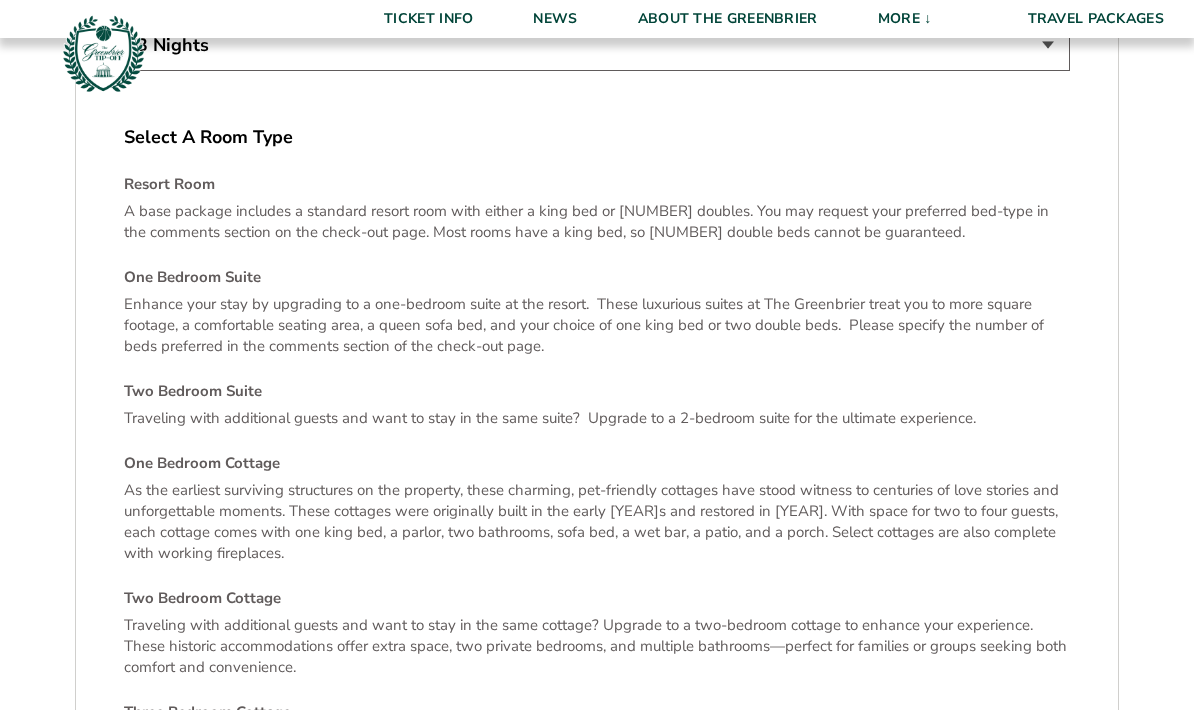 scroll, scrollTop: 3099, scrollLeft: 0, axis: vertical 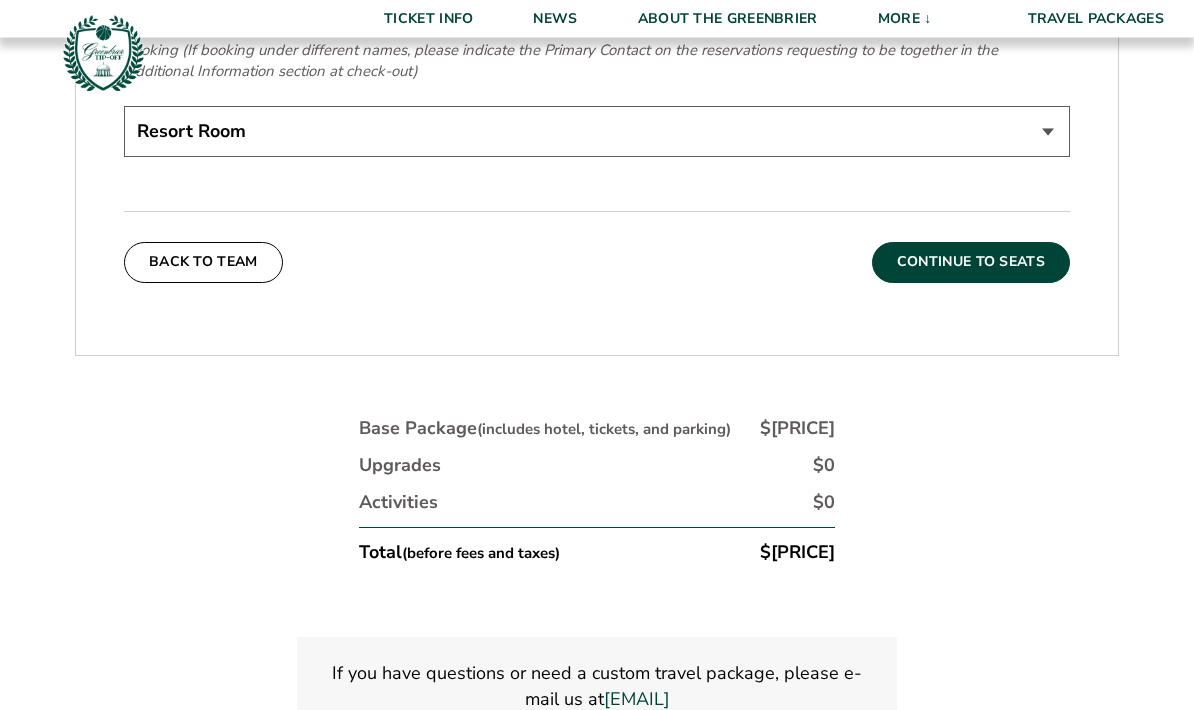 click on "Continue To Seats" at bounding box center (971, 263) 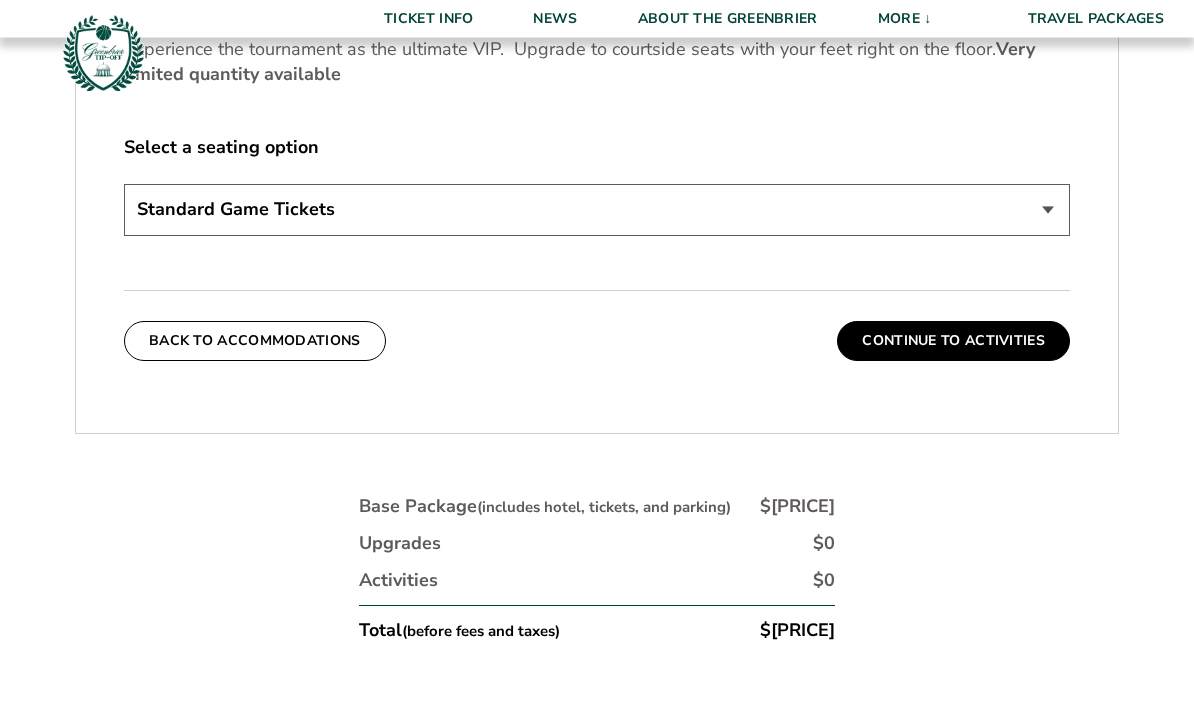 scroll, scrollTop: 1003, scrollLeft: 0, axis: vertical 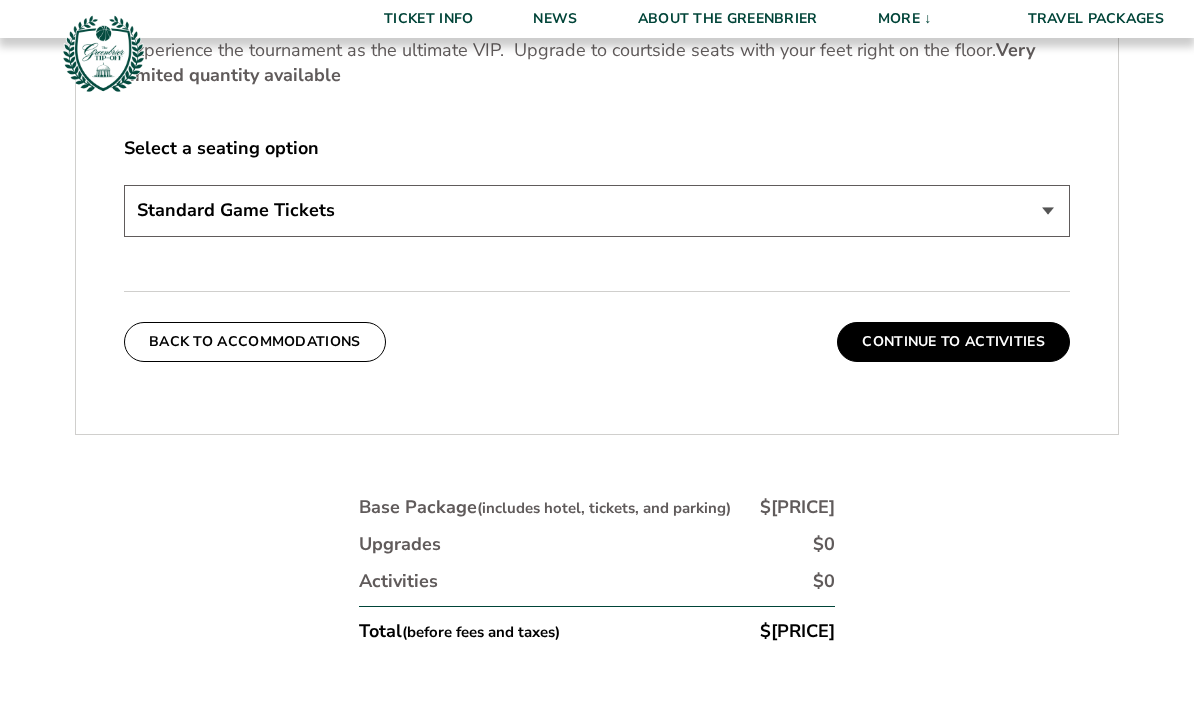click on "Standard Game Tickets
Midcourt Seat Upgrade (+$130 per person)
Courtside Seat Upgrade (+$590 per person)" at bounding box center (597, 210) 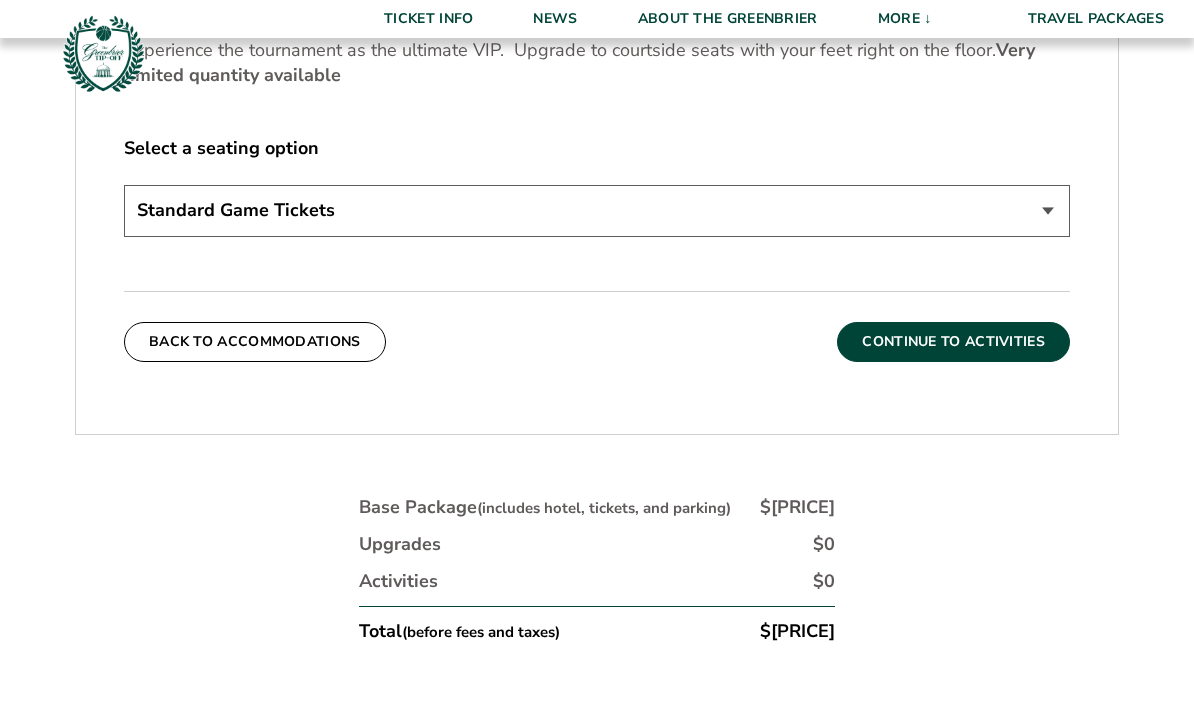 click on "Continue To Activities" at bounding box center [953, 342] 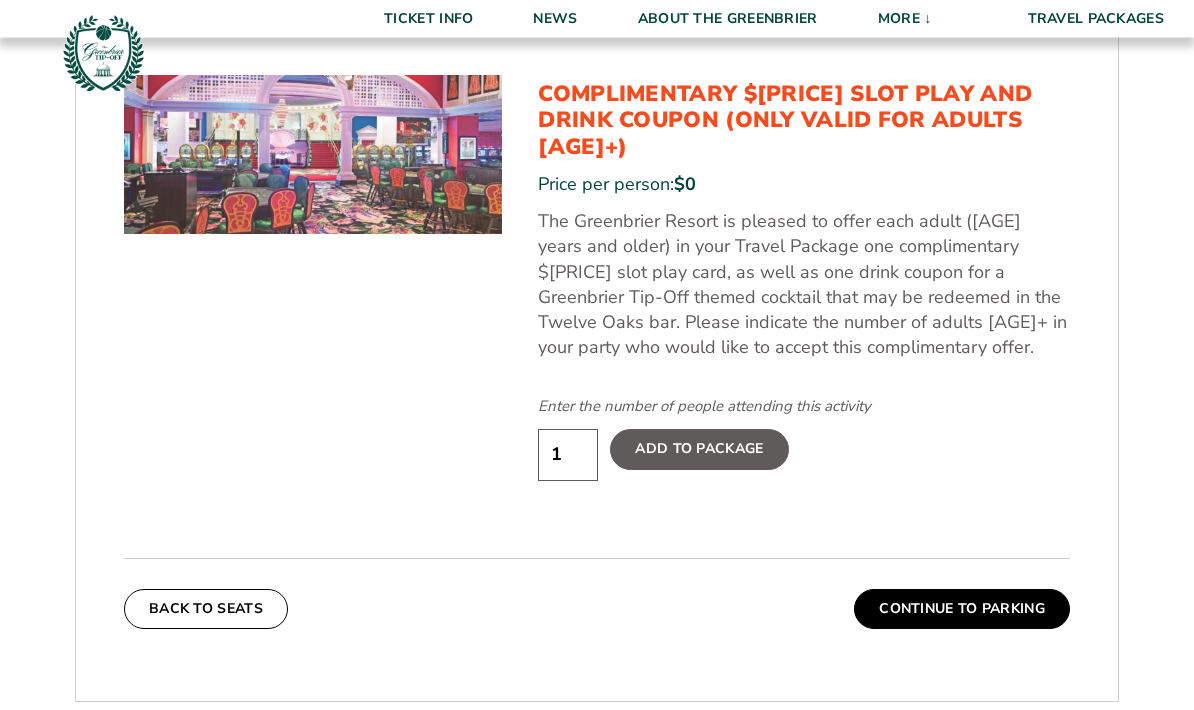 scroll, scrollTop: 1151, scrollLeft: 0, axis: vertical 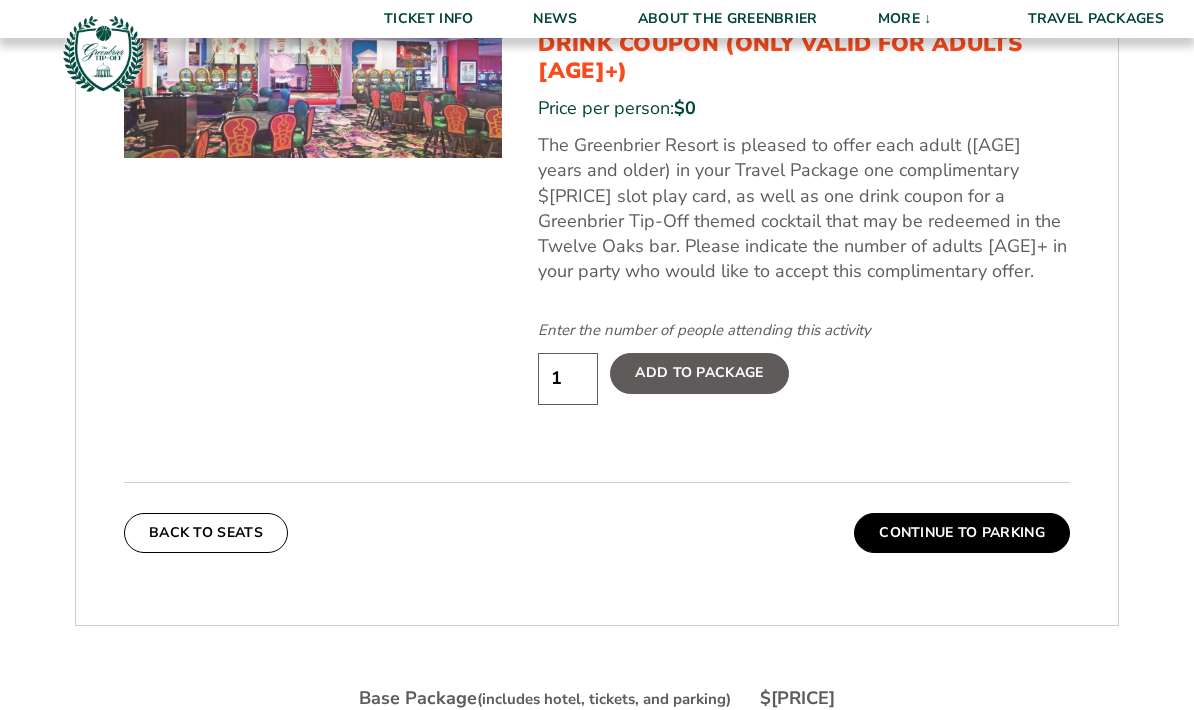 click on "1" at bounding box center (568, 378) 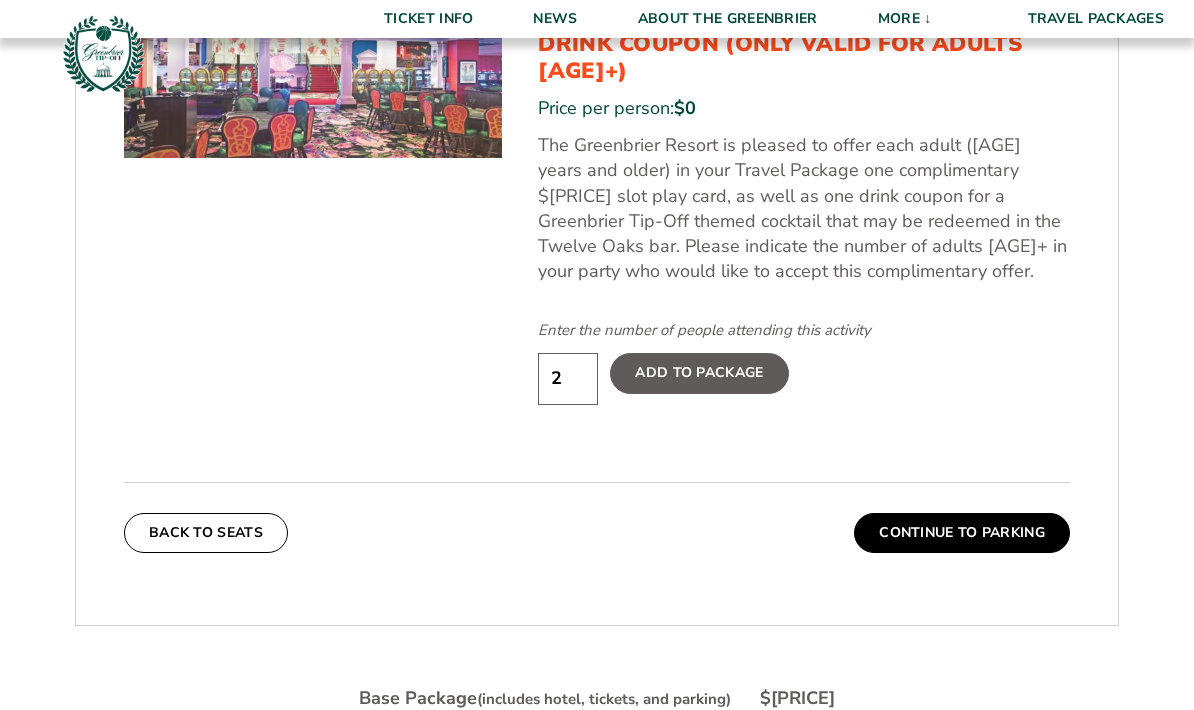type on "2" 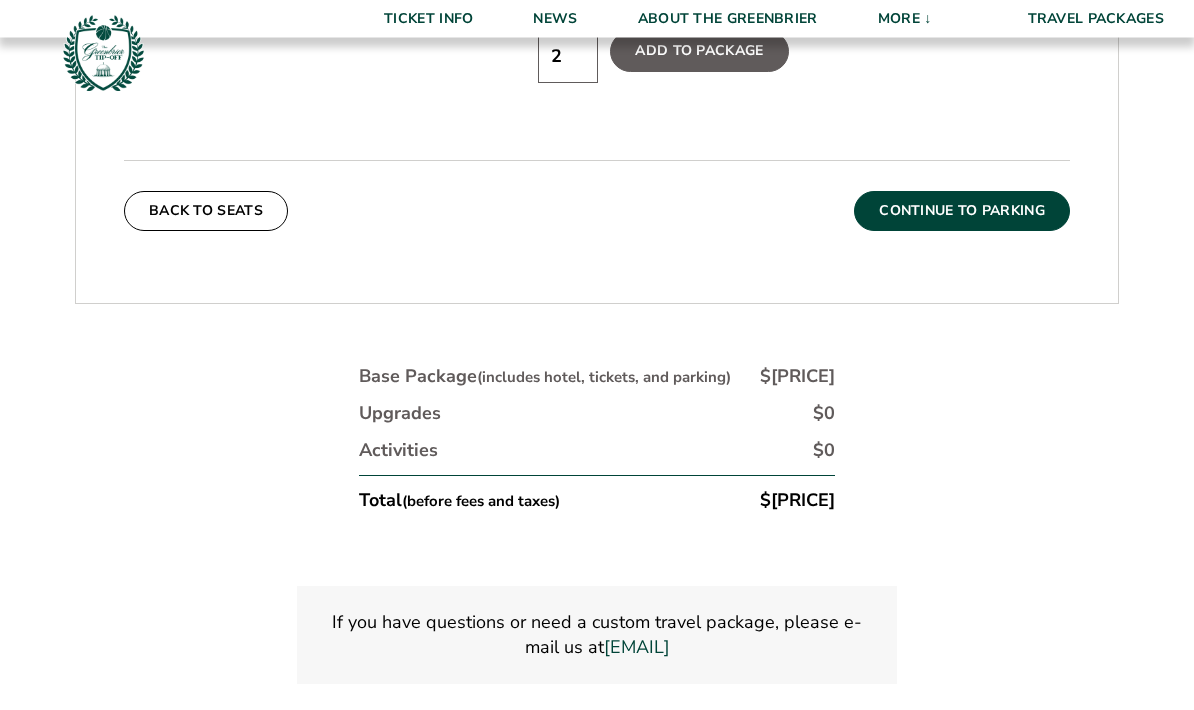 click on "Continue To Parking" at bounding box center [962, 212] 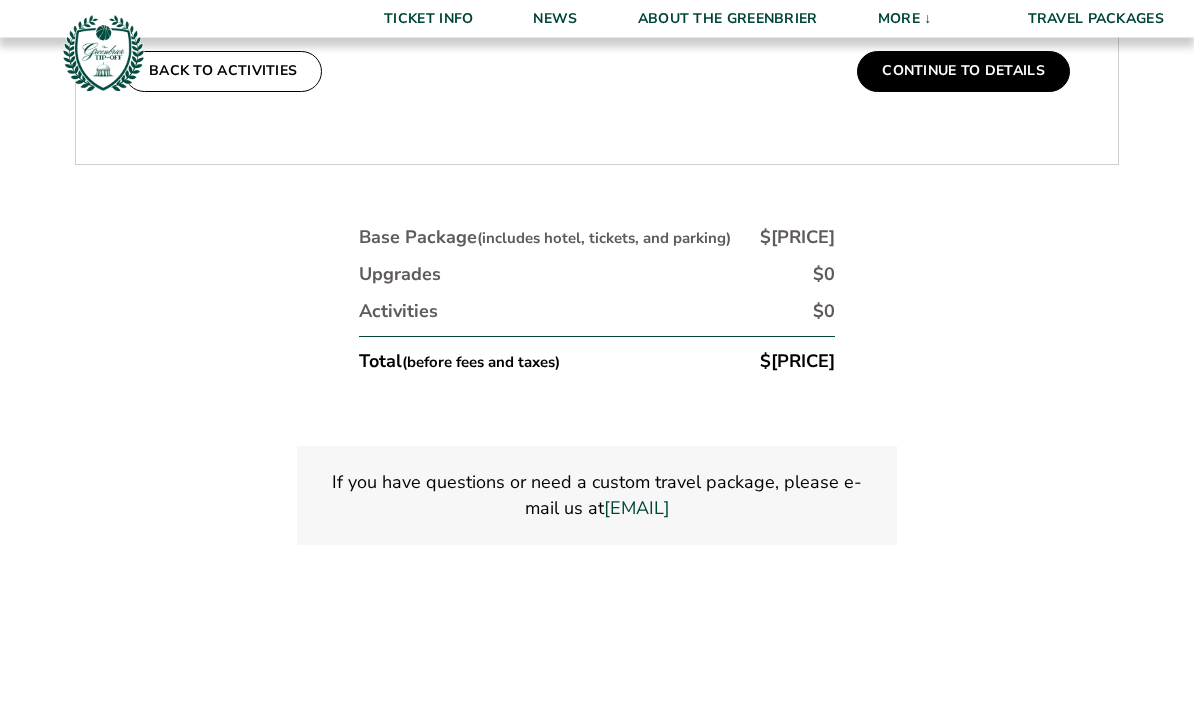 scroll, scrollTop: 862, scrollLeft: 0, axis: vertical 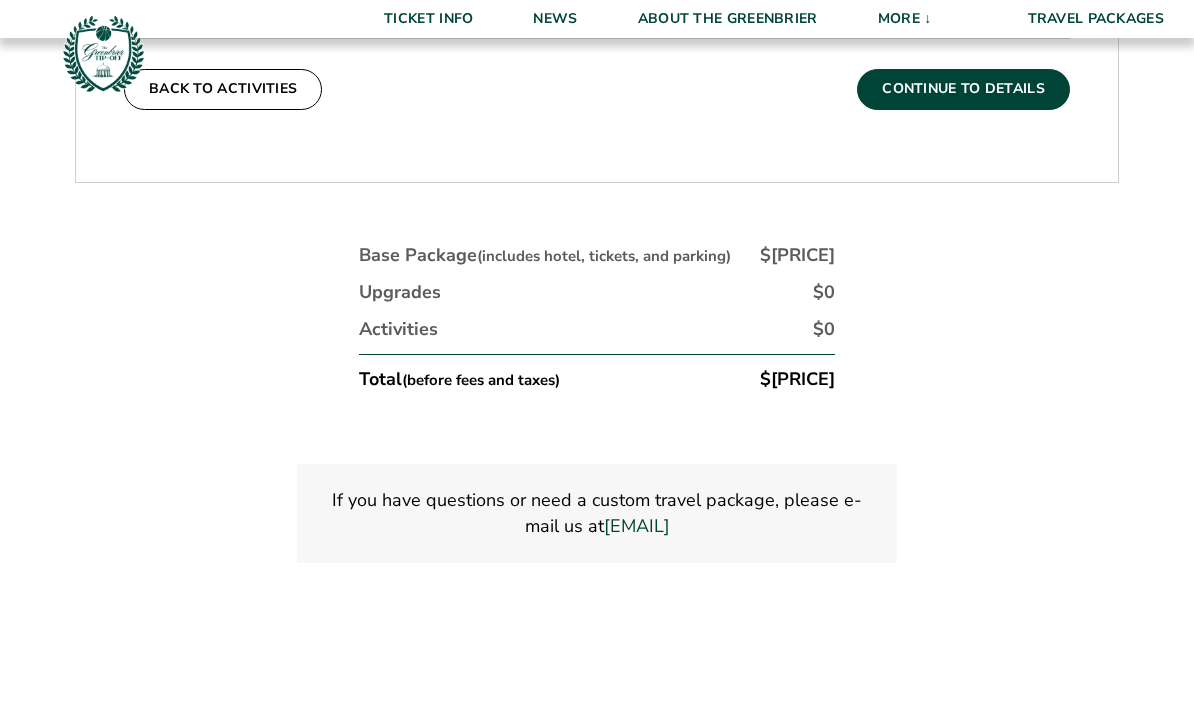 click on "Continue To Details" at bounding box center (963, 89) 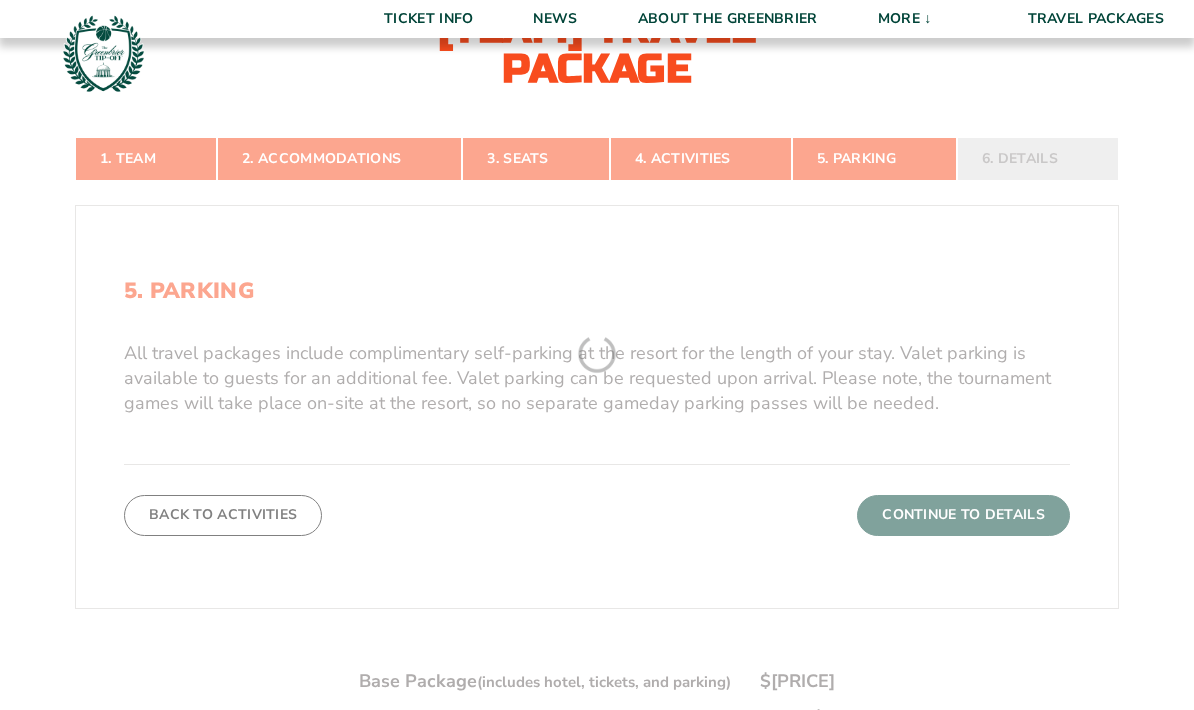 scroll, scrollTop: 373, scrollLeft: 0, axis: vertical 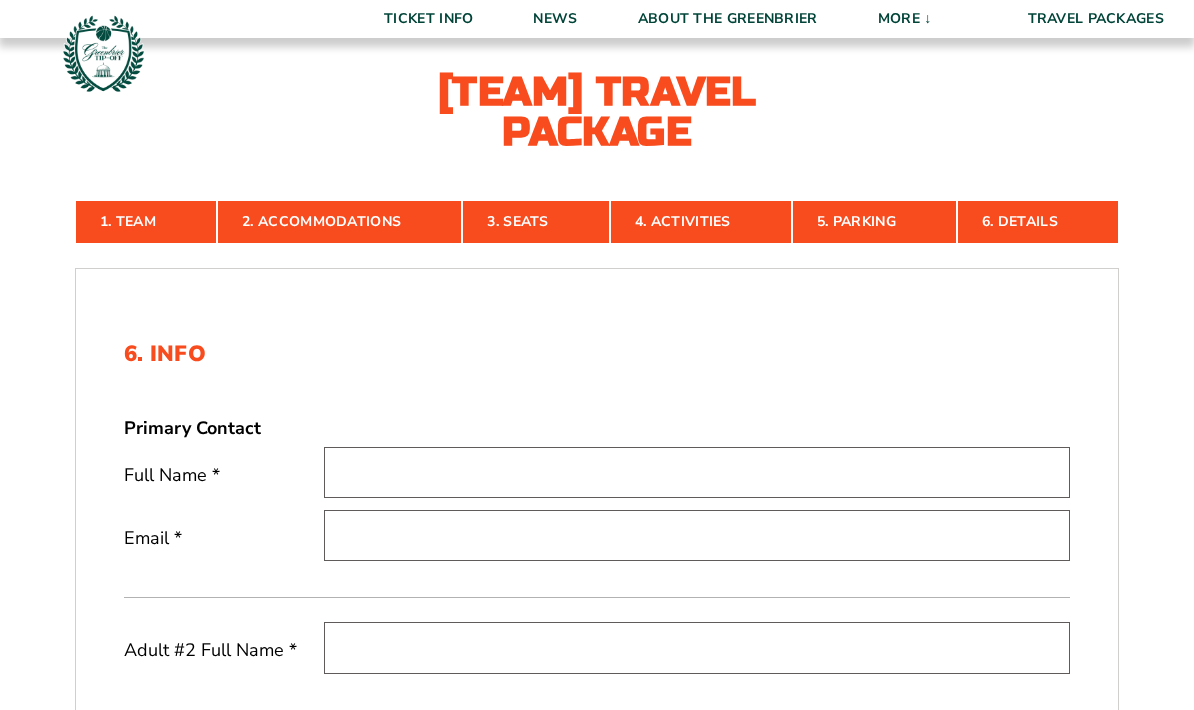 click at bounding box center (697, 472) 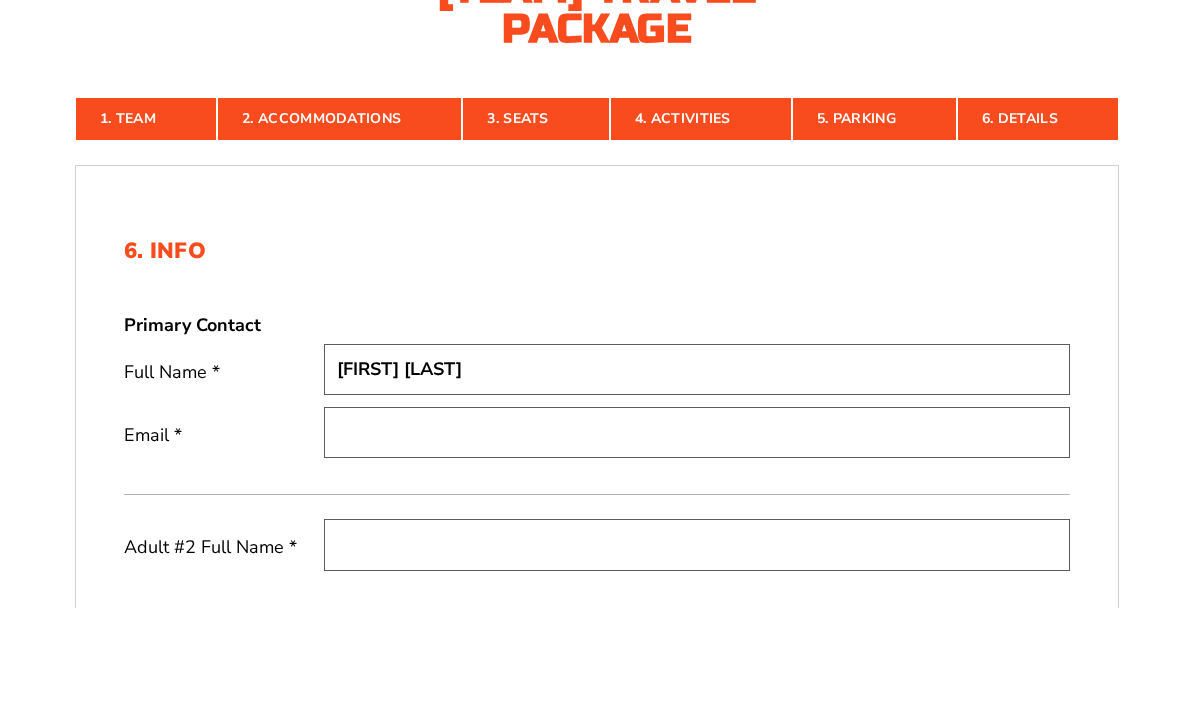 scroll, scrollTop: 393, scrollLeft: 0, axis: vertical 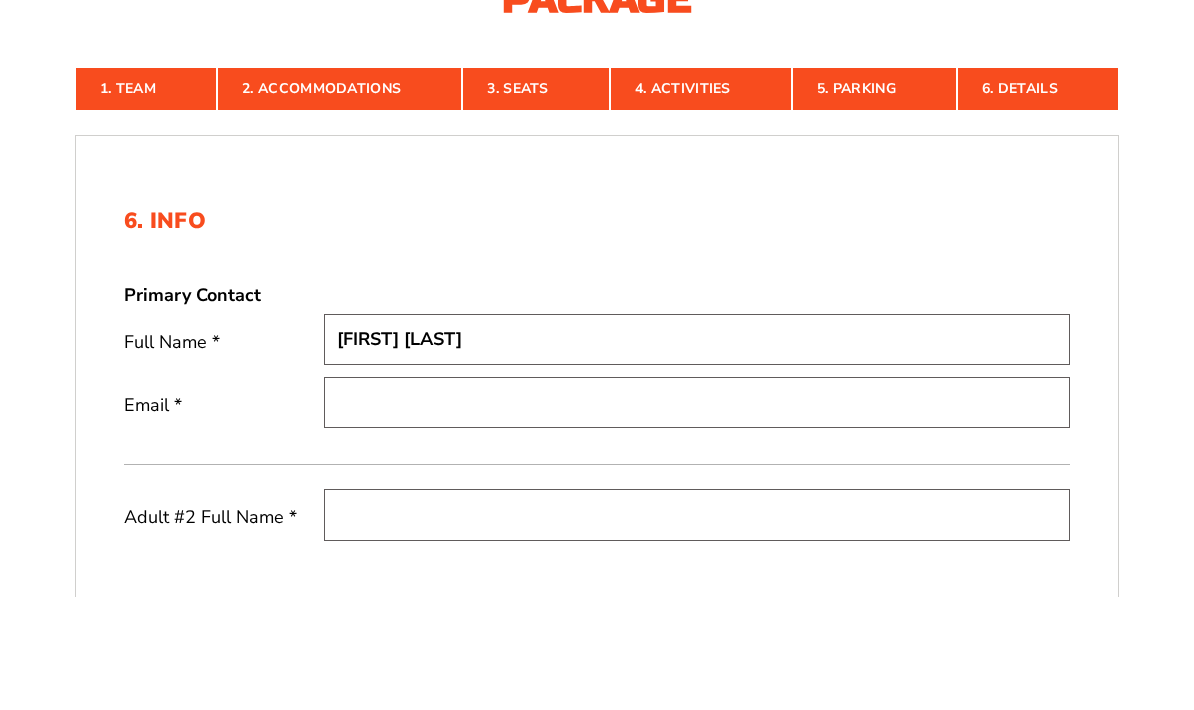 type on "Sheldon Cohn" 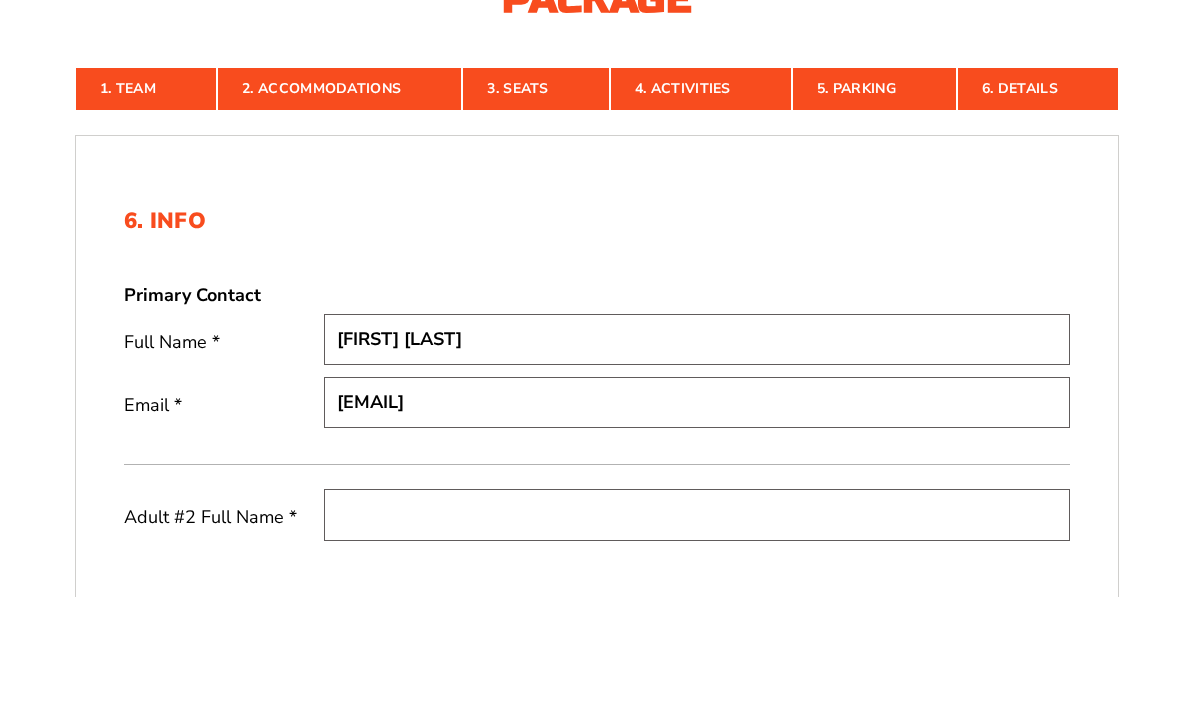 type on "stopperc@gmail.com" 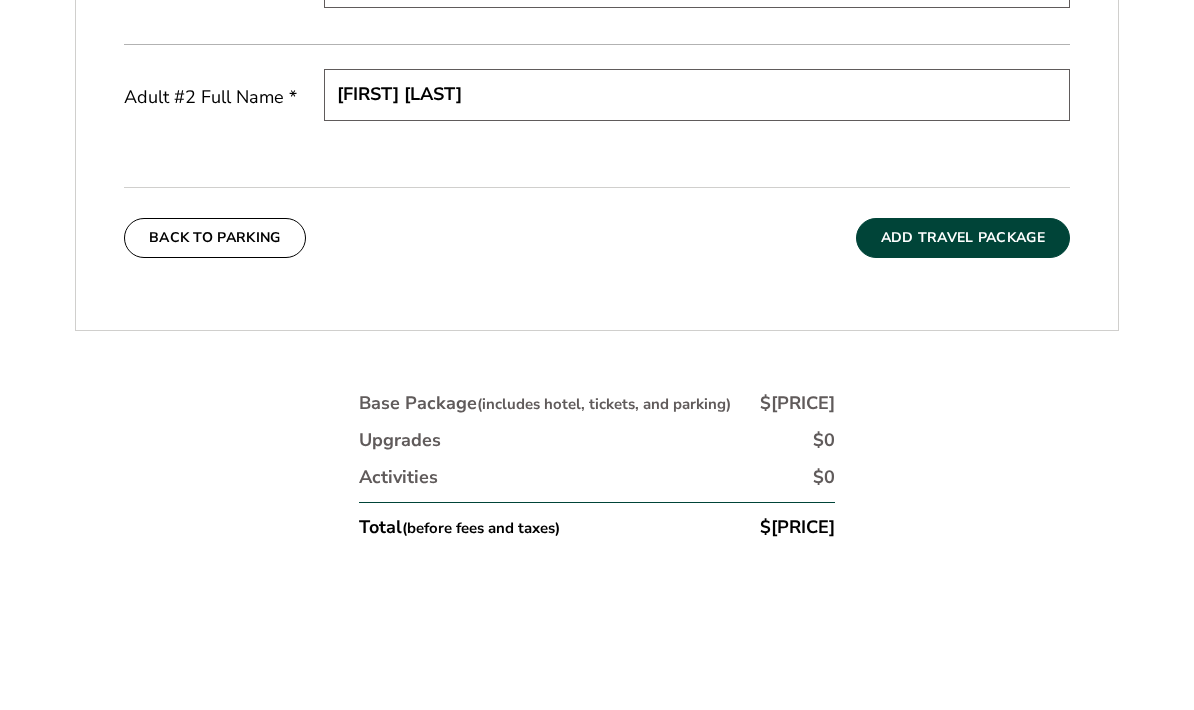 scroll, scrollTop: 813, scrollLeft: 0, axis: vertical 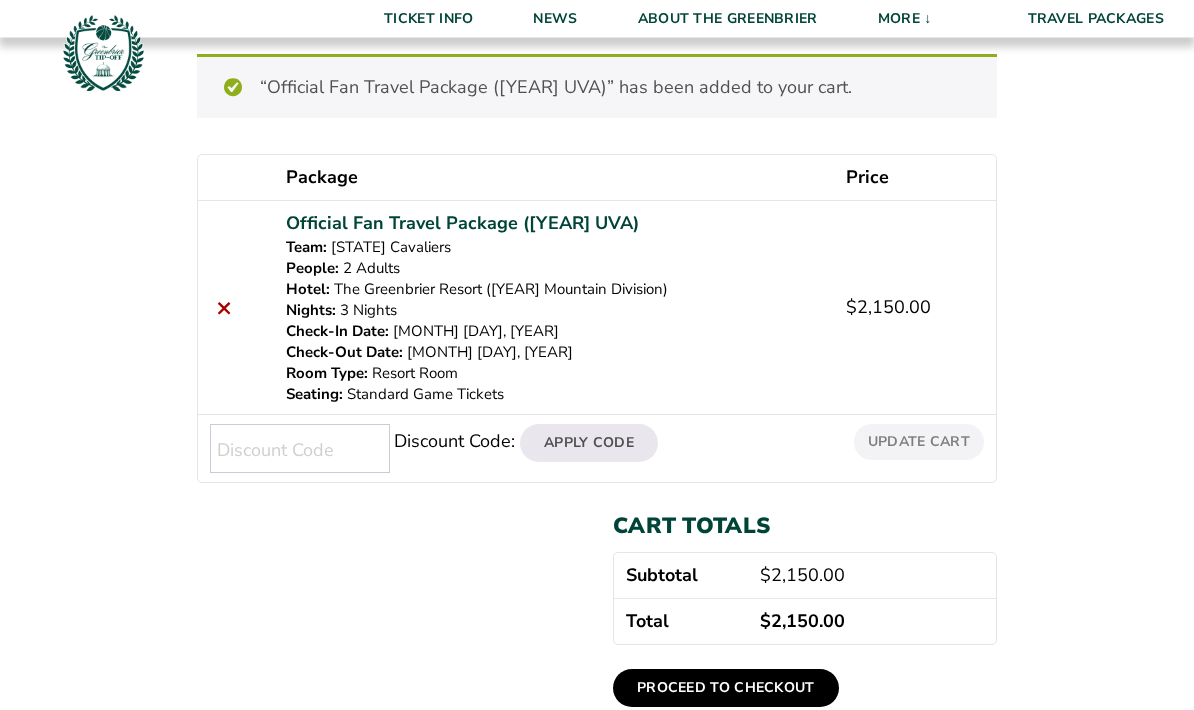 click on "Proceed to checkout" at bounding box center (726, 689) 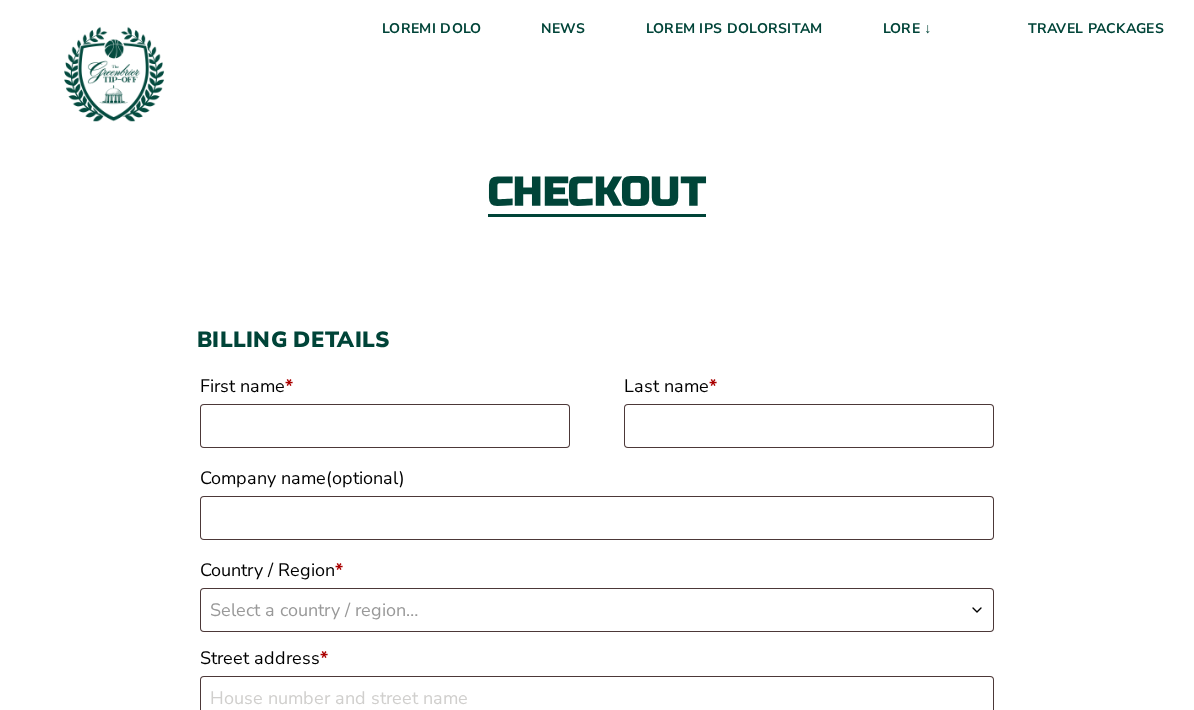 scroll, scrollTop: 0, scrollLeft: 0, axis: both 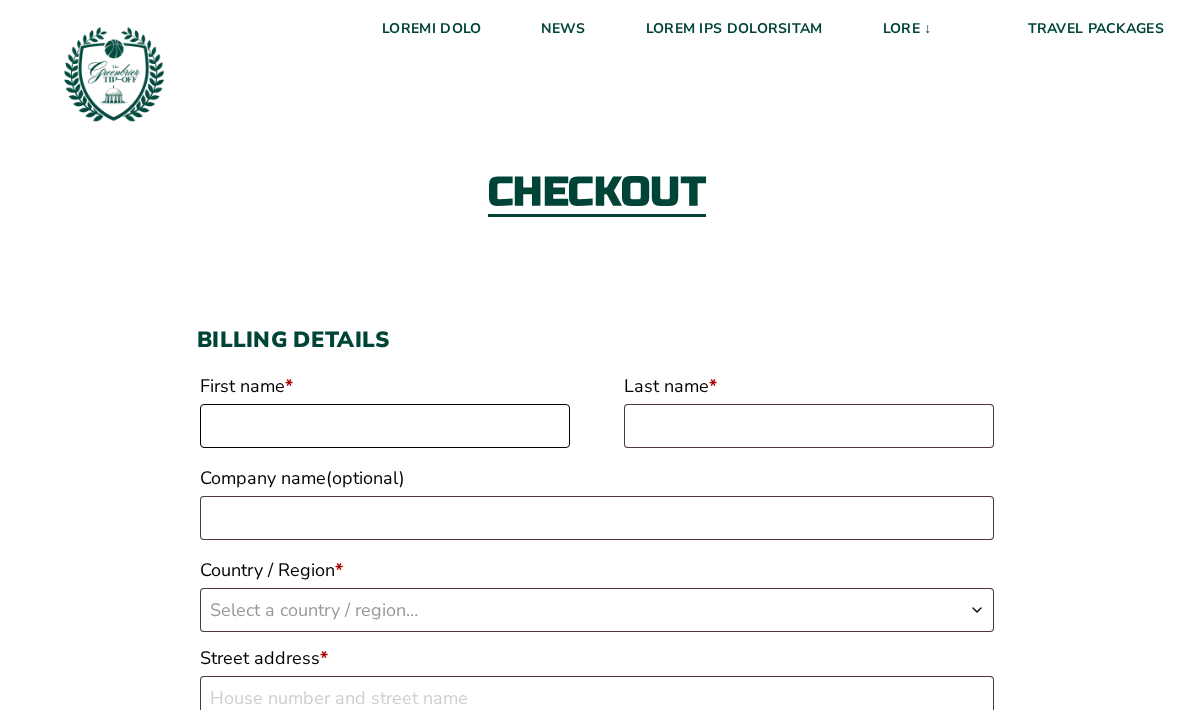 click on "First name  *" at bounding box center (385, 426) 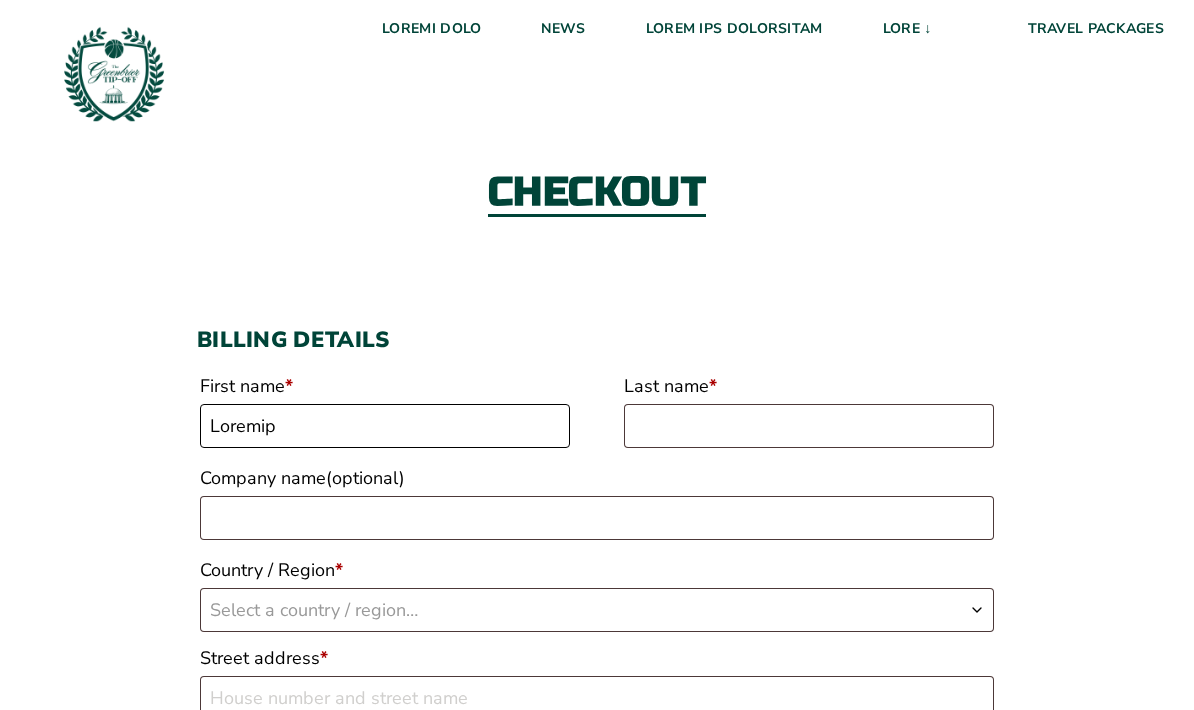 type on "Loremip" 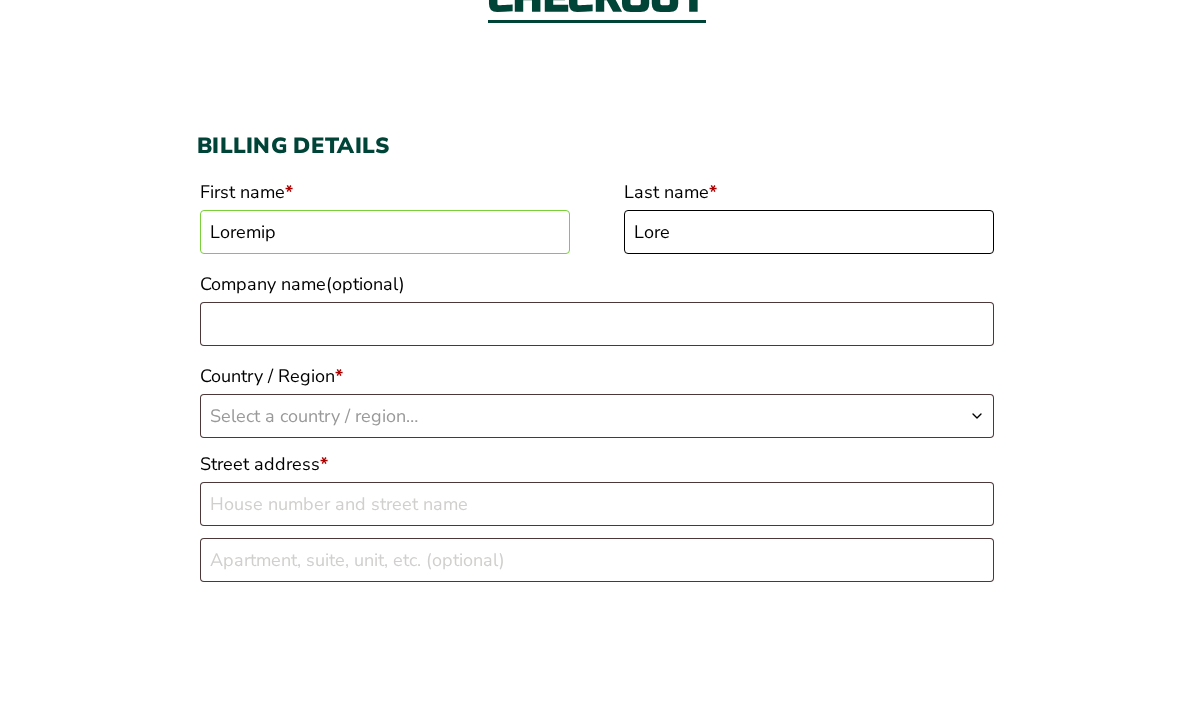 scroll, scrollTop: 84, scrollLeft: 0, axis: vertical 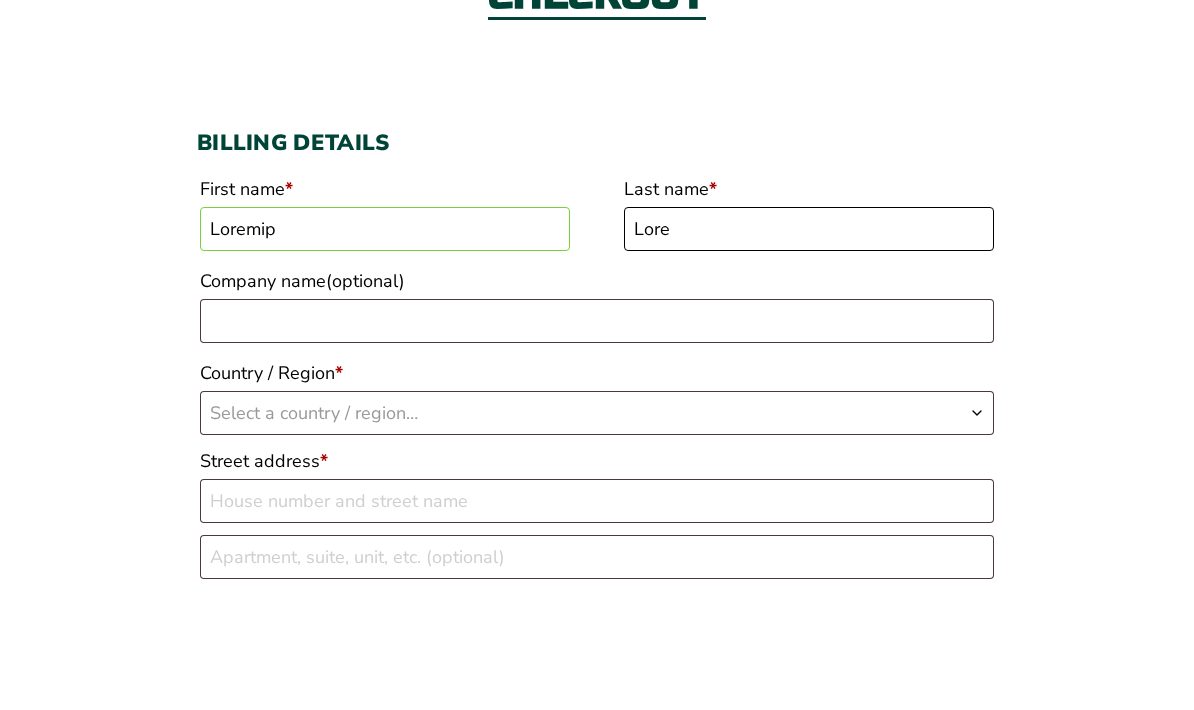 type on "Lore" 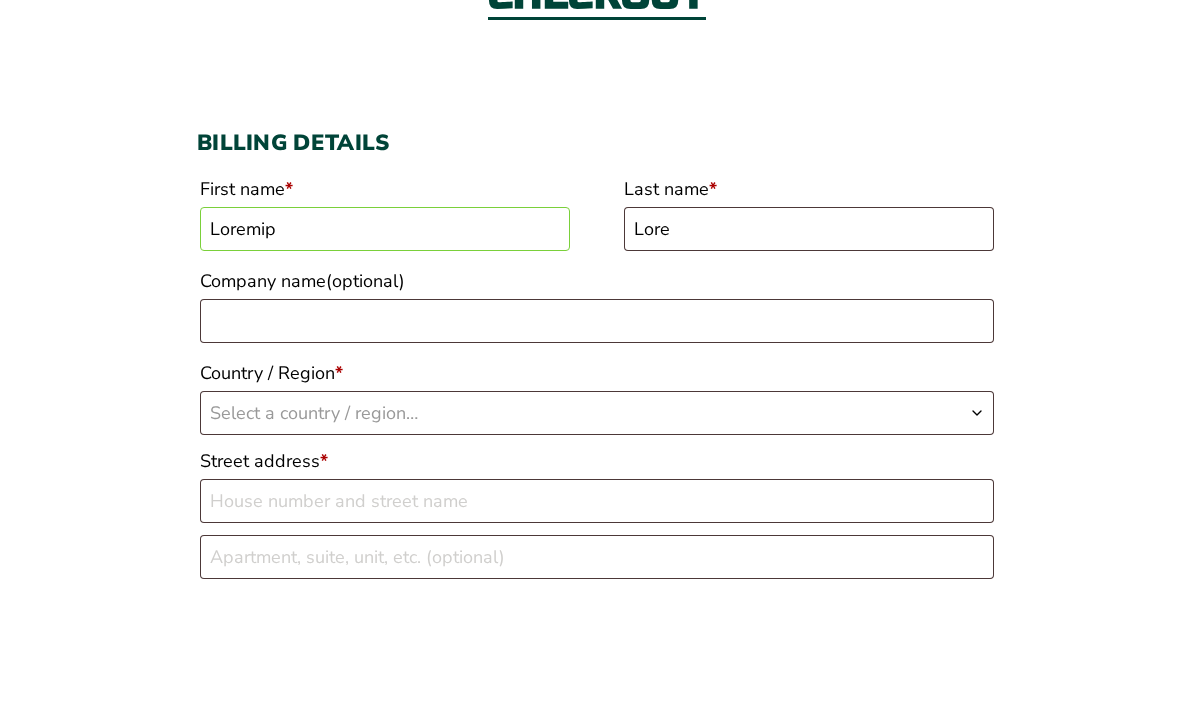 click on "Select a country / region…" at bounding box center (597, 526) 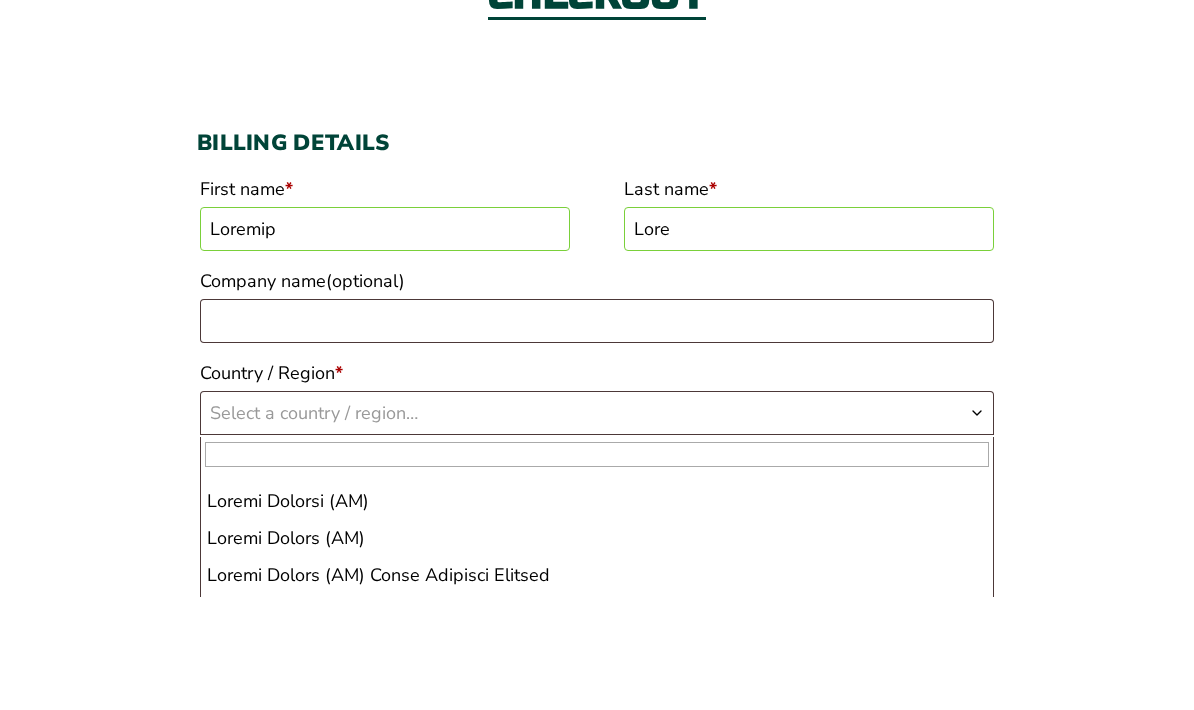 scroll, scrollTop: 8654, scrollLeft: 0, axis: vertical 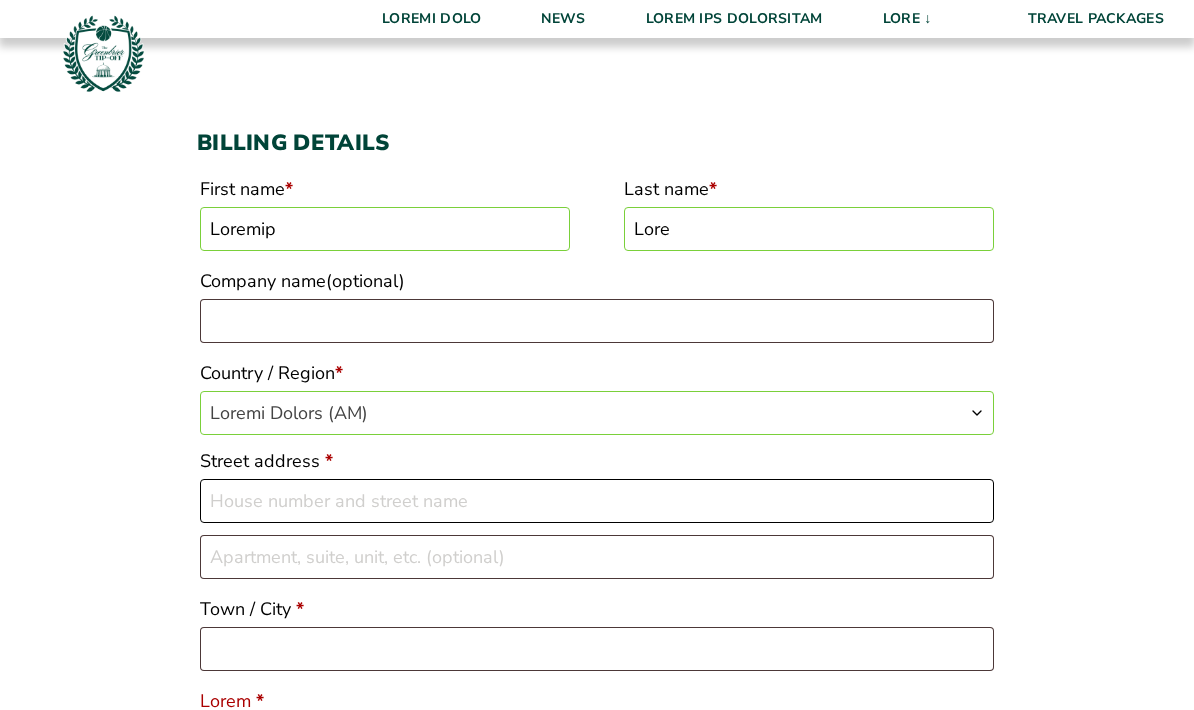 click on "Loremi dolorsi   *" at bounding box center [597, 501] 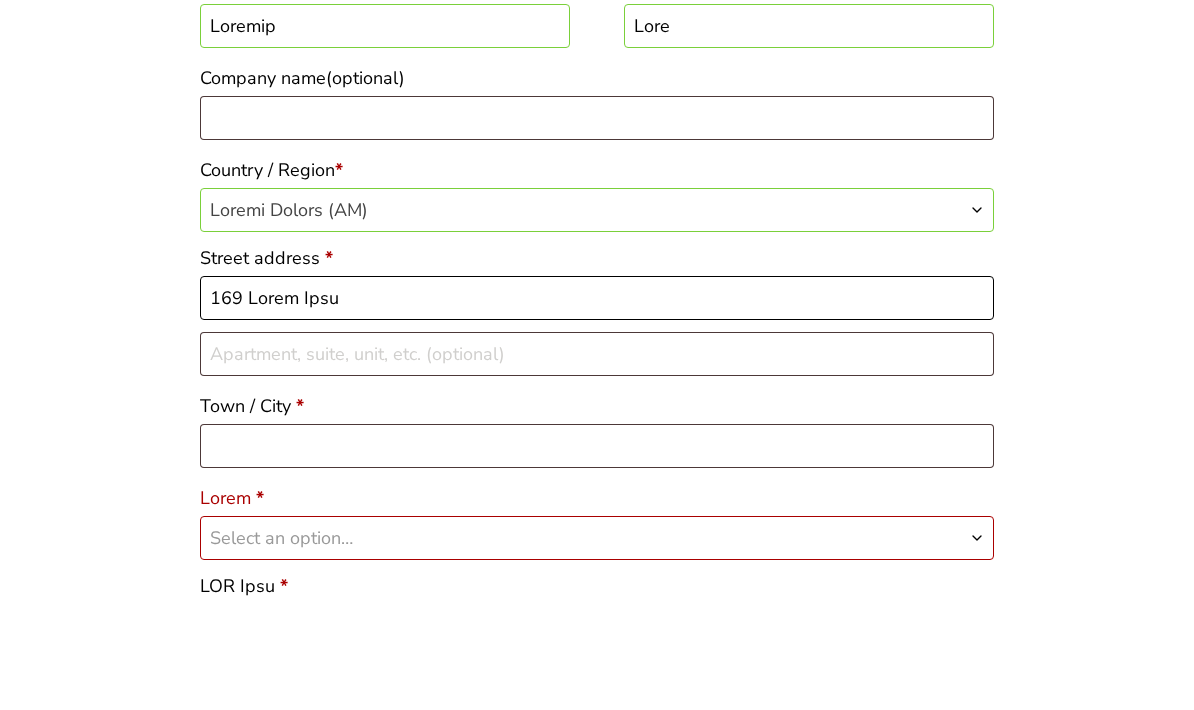 scroll, scrollTop: 311, scrollLeft: 0, axis: vertical 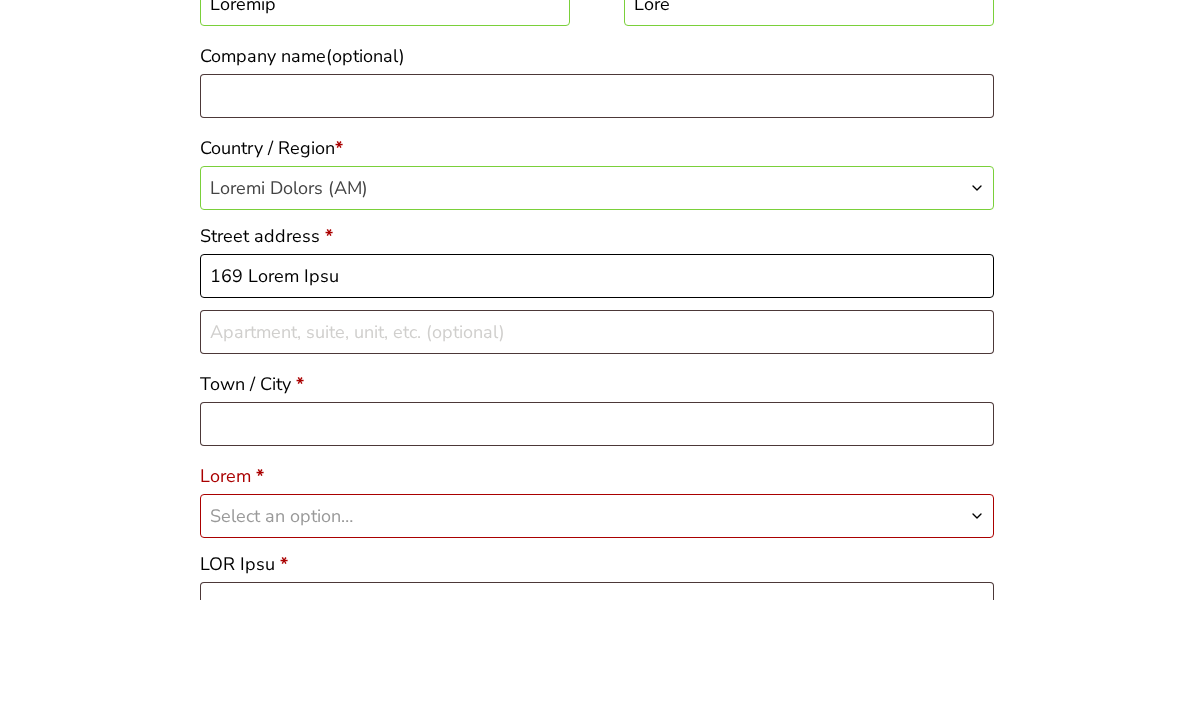 type on "169 Lorem Ipsu" 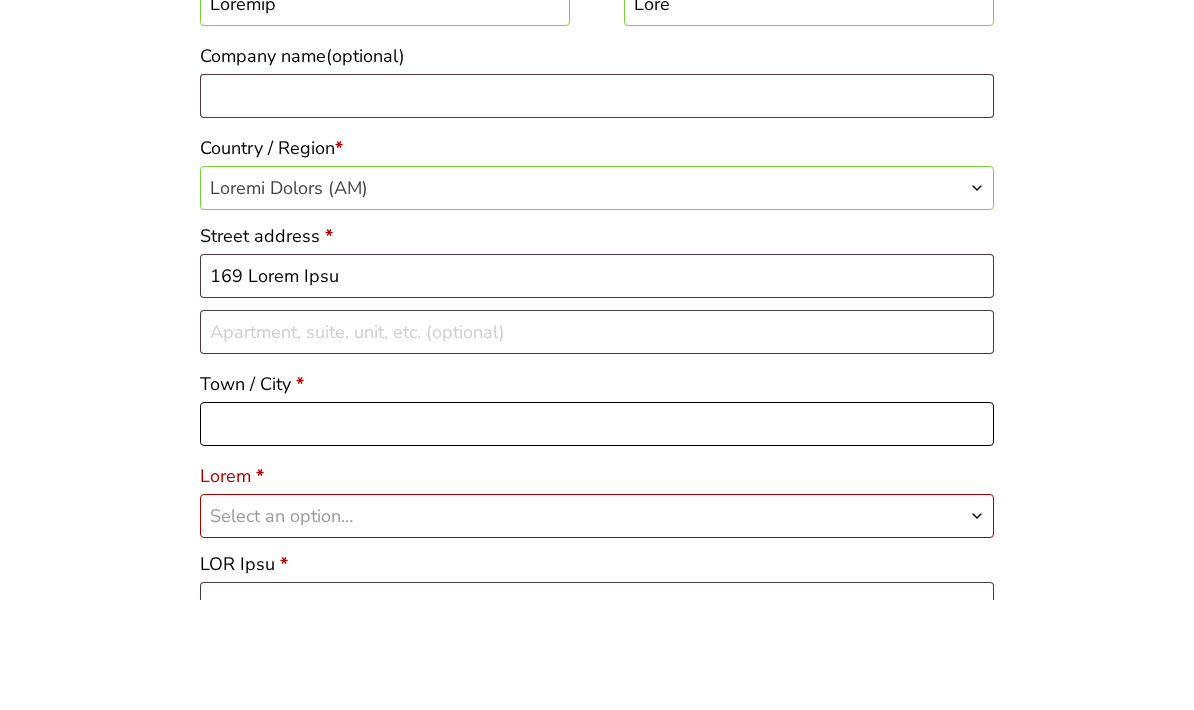 click on "Lore / Ipsu   *" at bounding box center [597, 535] 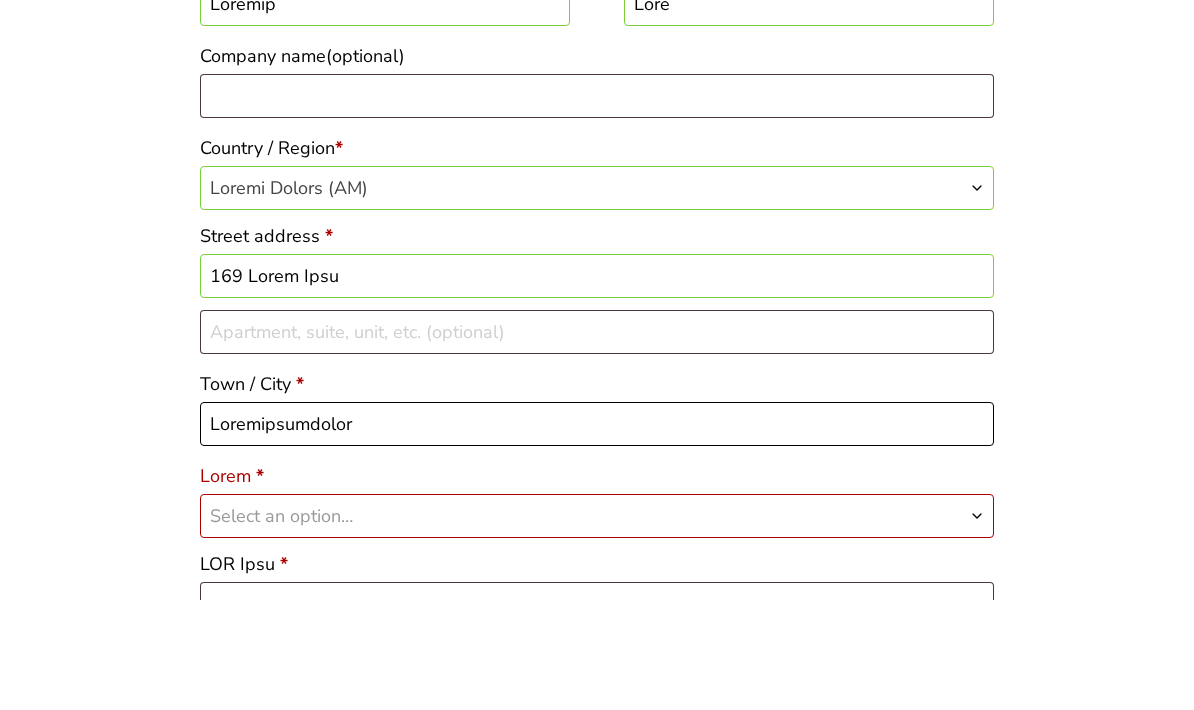 type on "Loremipsumdolor" 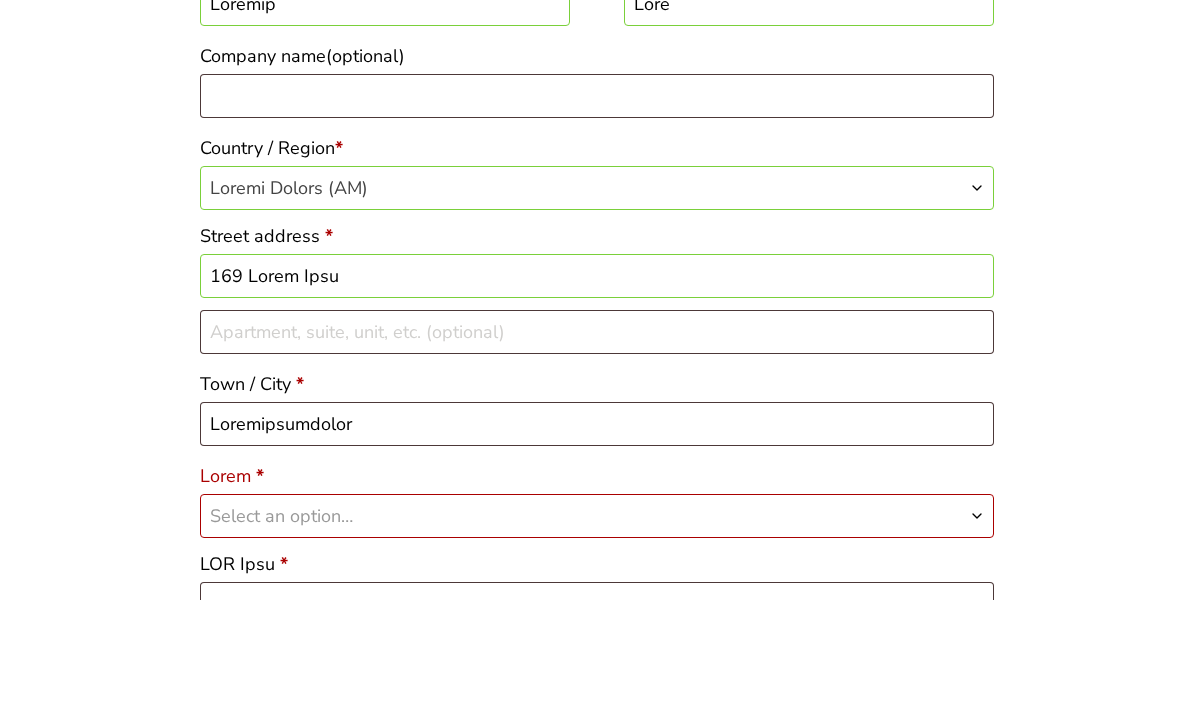 click on "Select an option…" at bounding box center [597, 627] 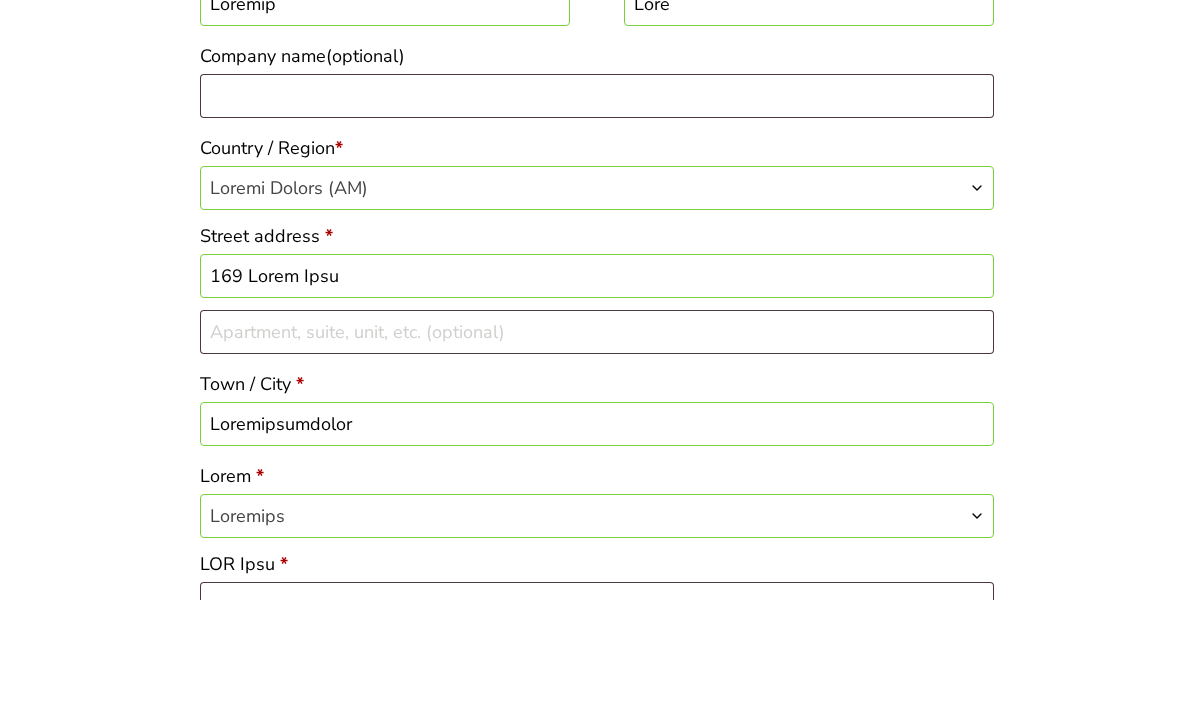 scroll, scrollTop: 422, scrollLeft: 0, axis: vertical 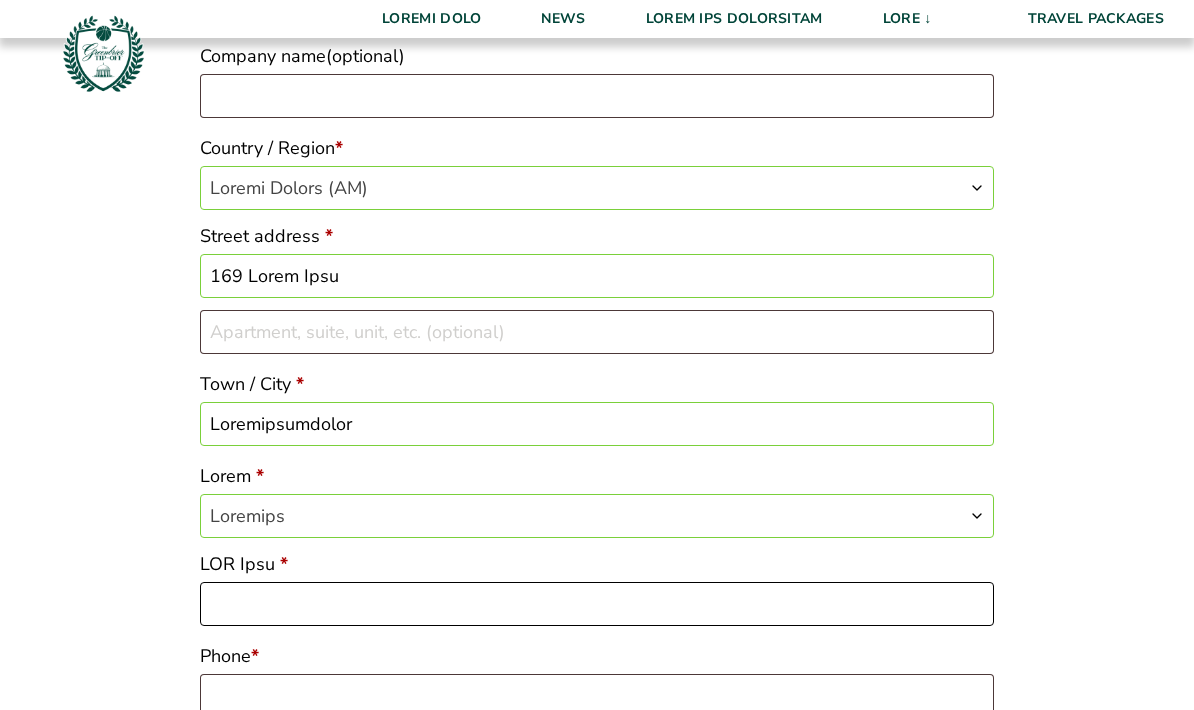 click on "ZIP Code   *" at bounding box center [597, 604] 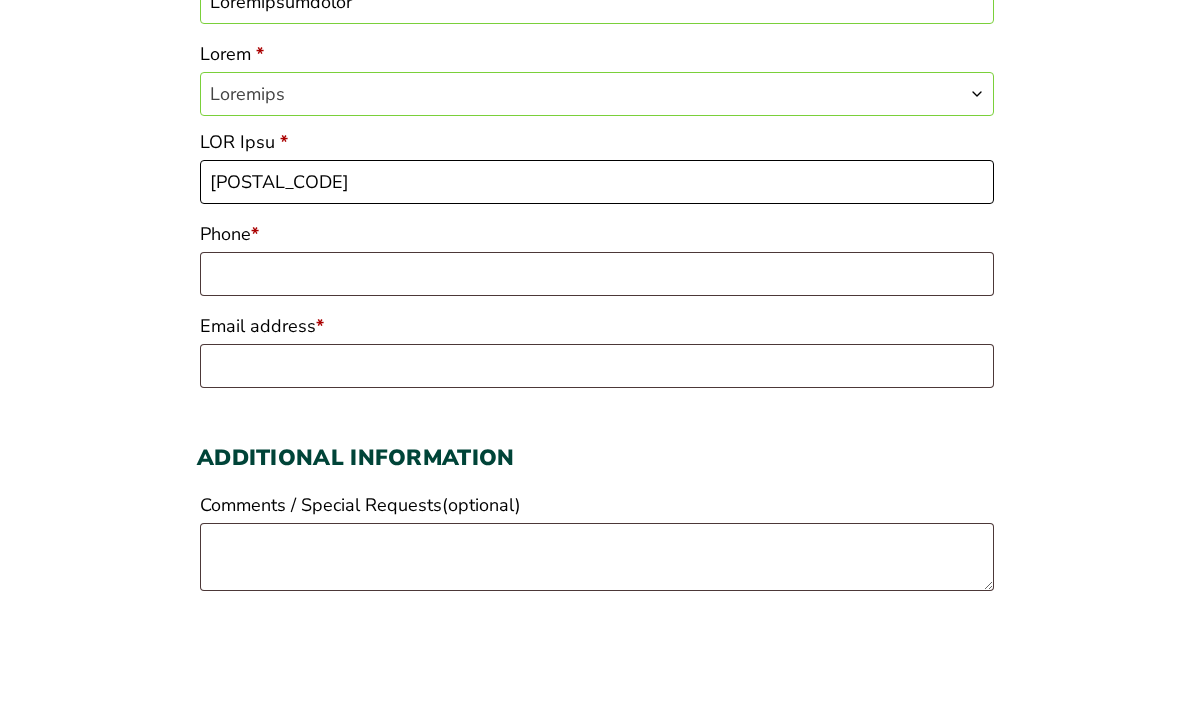 scroll, scrollTop: 735, scrollLeft: 0, axis: vertical 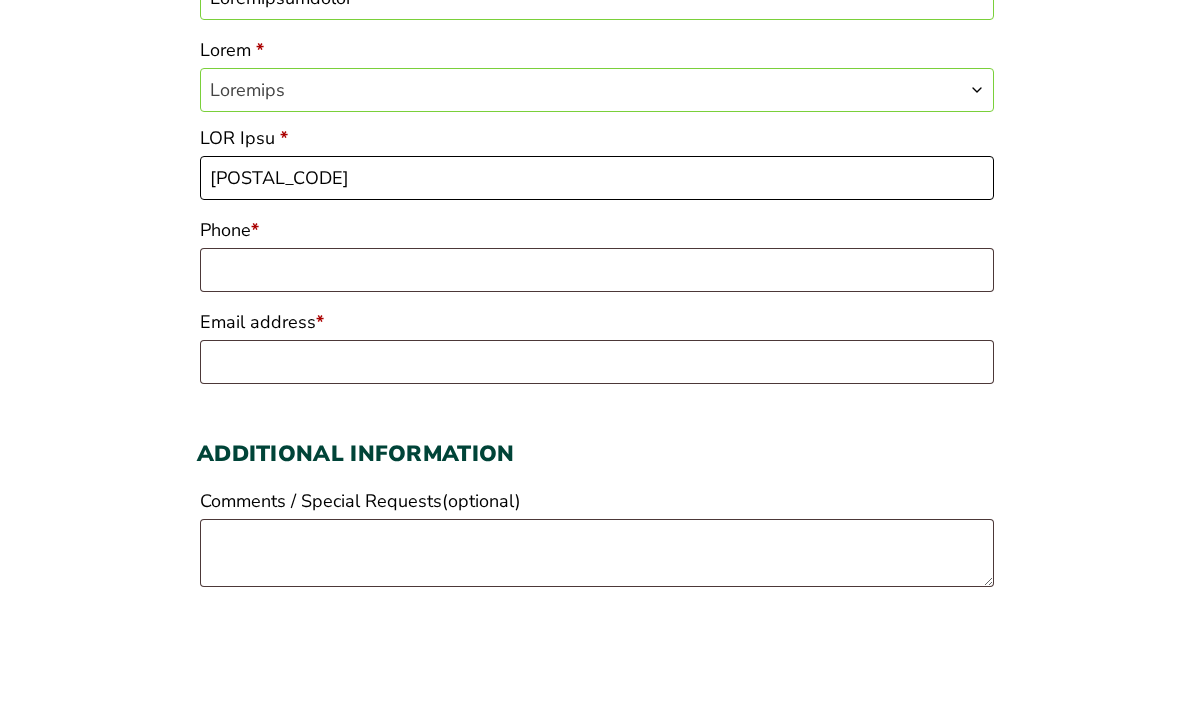 type on "[POSTAL_CODE]" 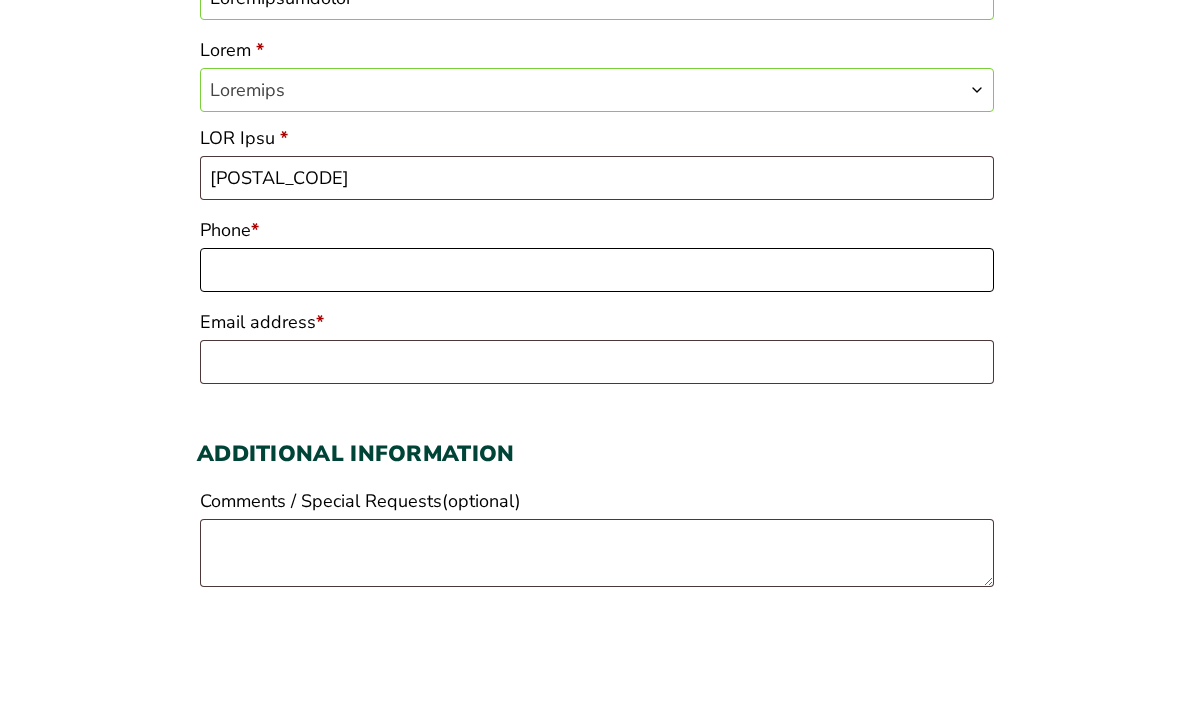click on "Lorem  *" at bounding box center [597, 383] 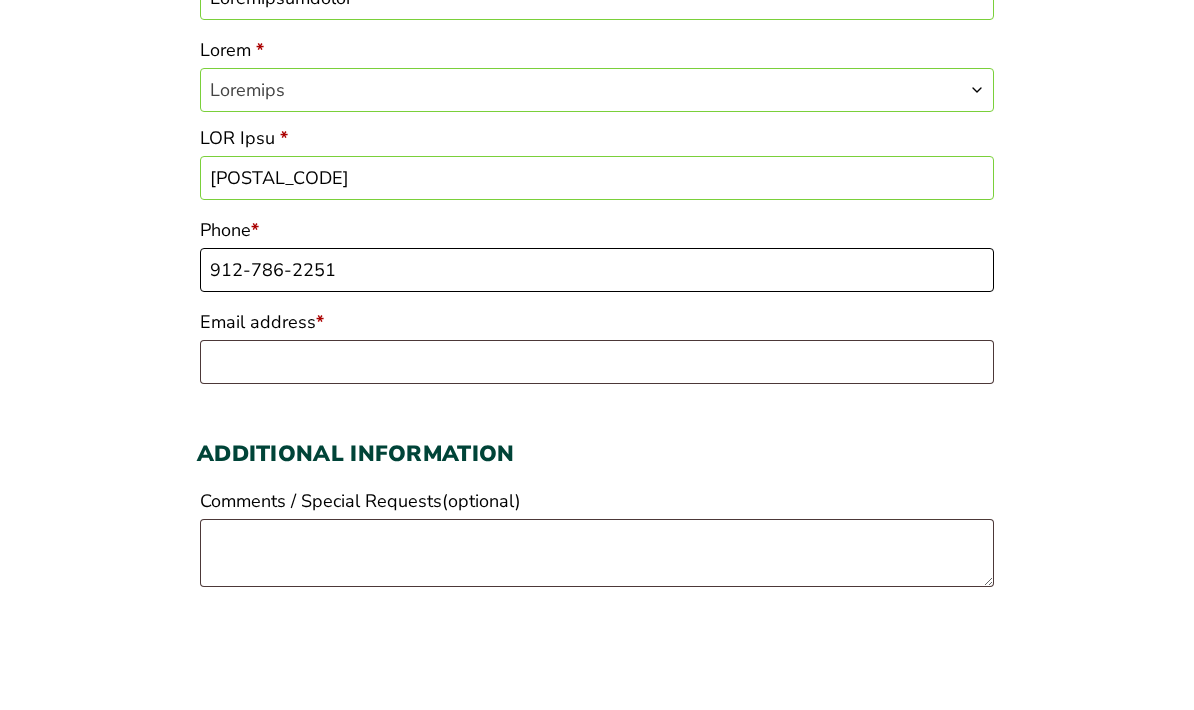 type on "912-786-2251" 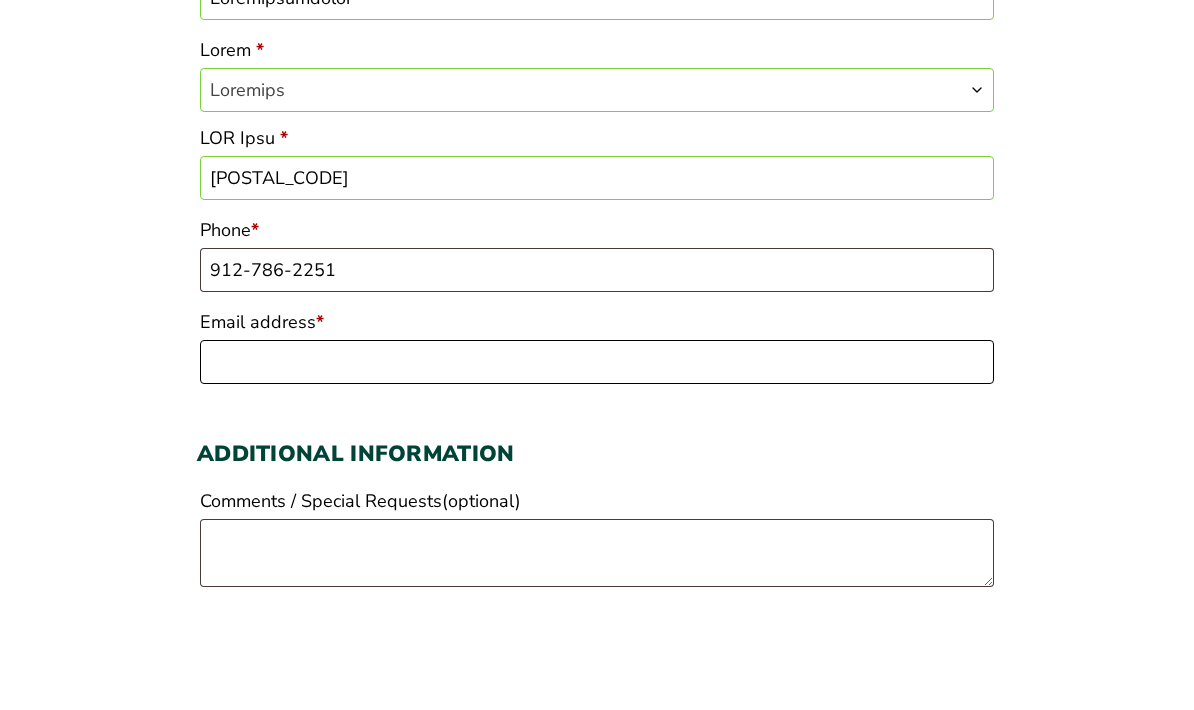 click on "Email address  *" at bounding box center [597, 475] 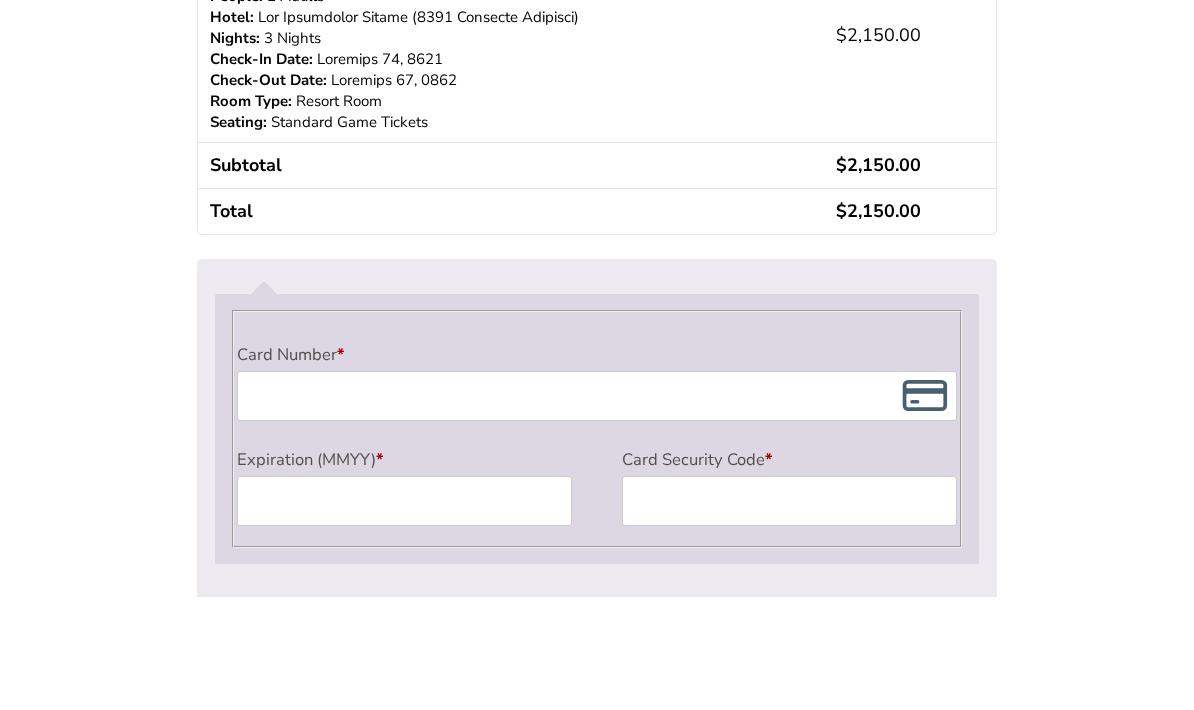 type on "loremips@dolor.sit" 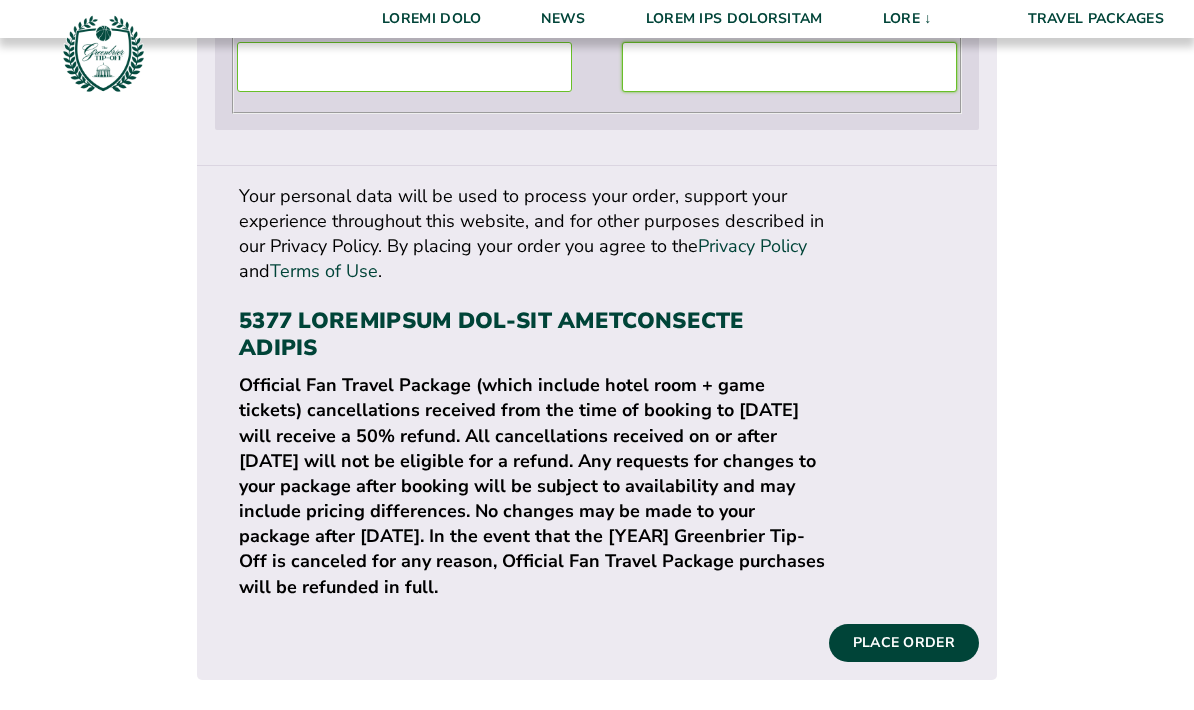 scroll, scrollTop: 2067, scrollLeft: 0, axis: vertical 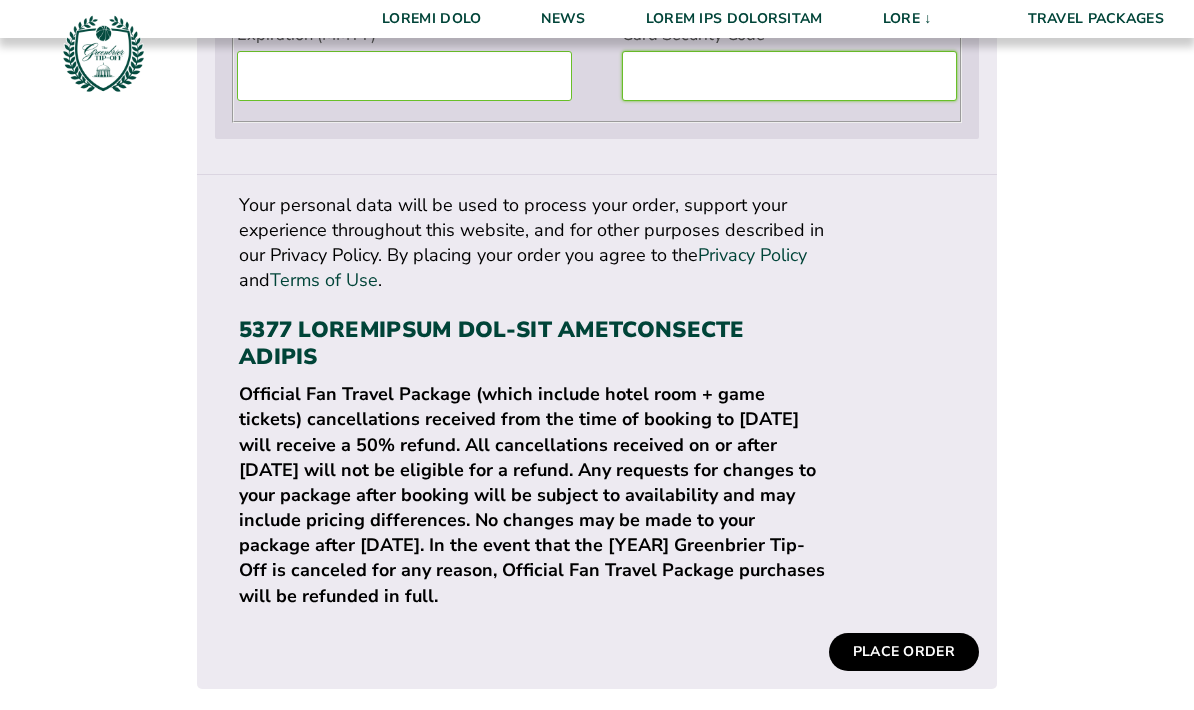 click on "Place order" at bounding box center (904, 652) 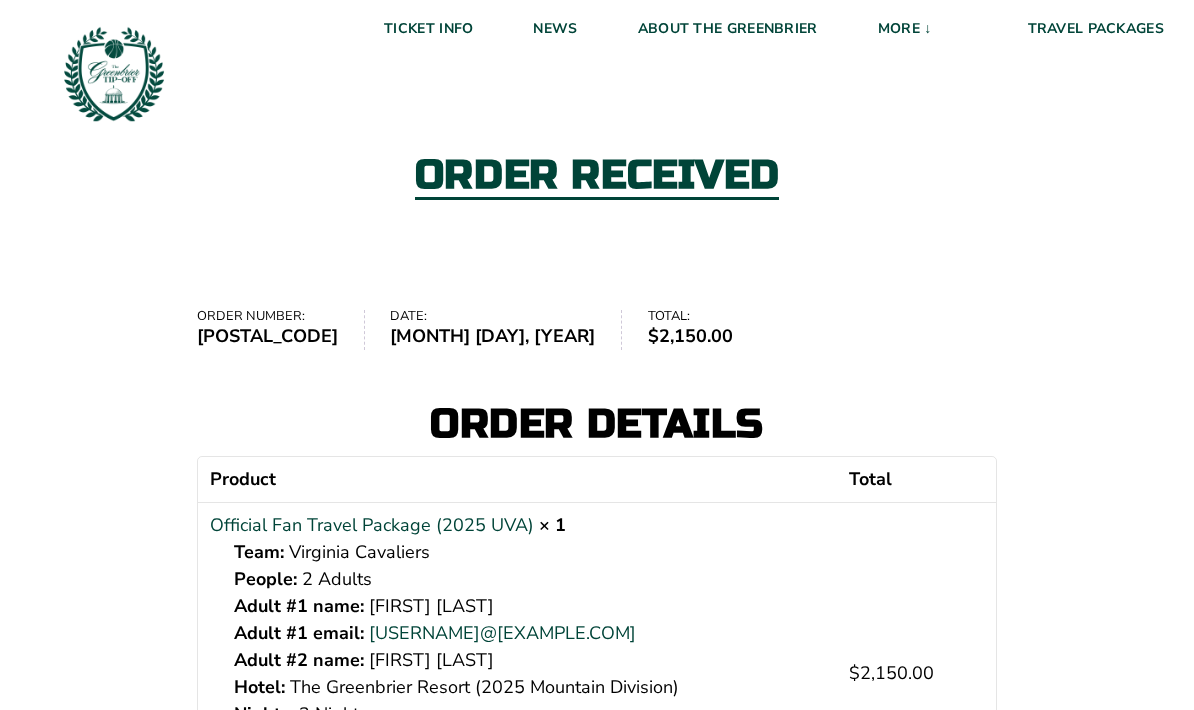 scroll, scrollTop: 0, scrollLeft: 0, axis: both 